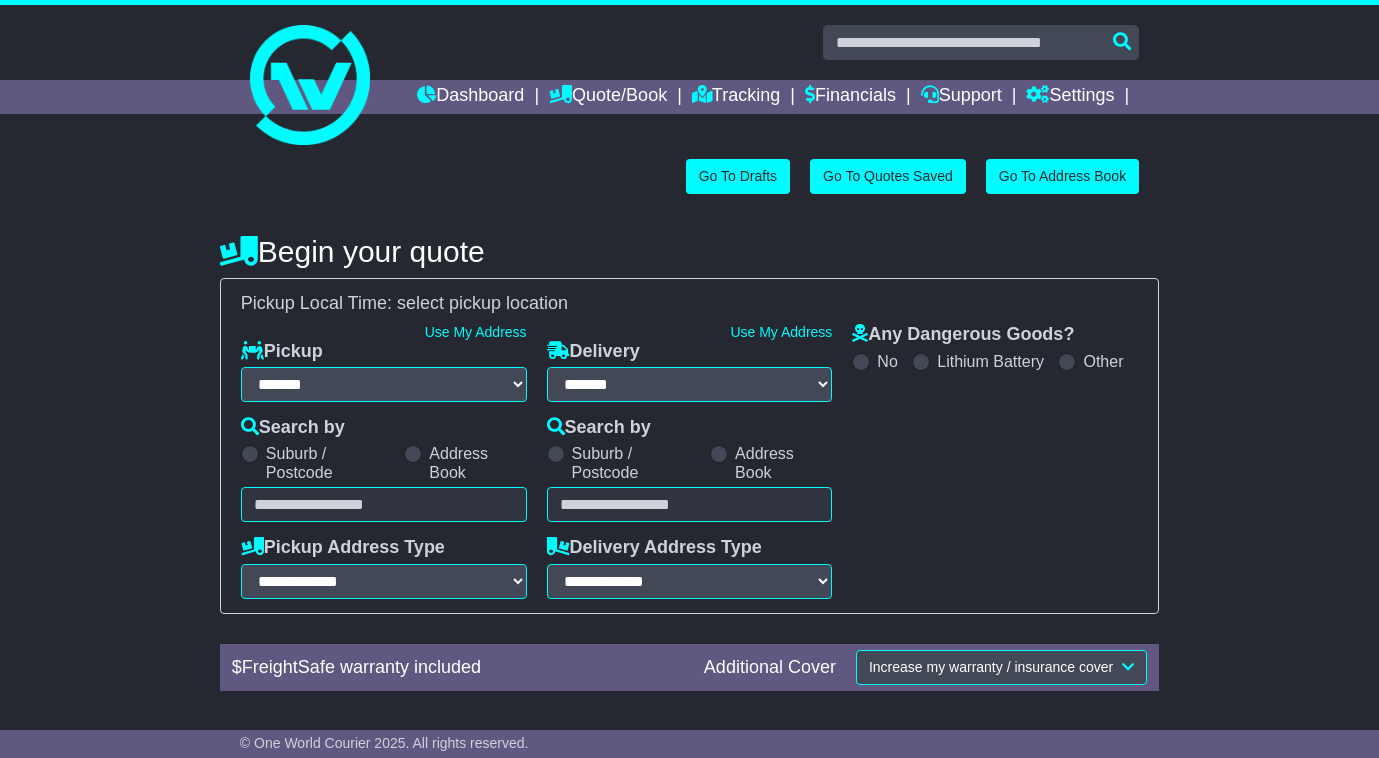 select on "**" 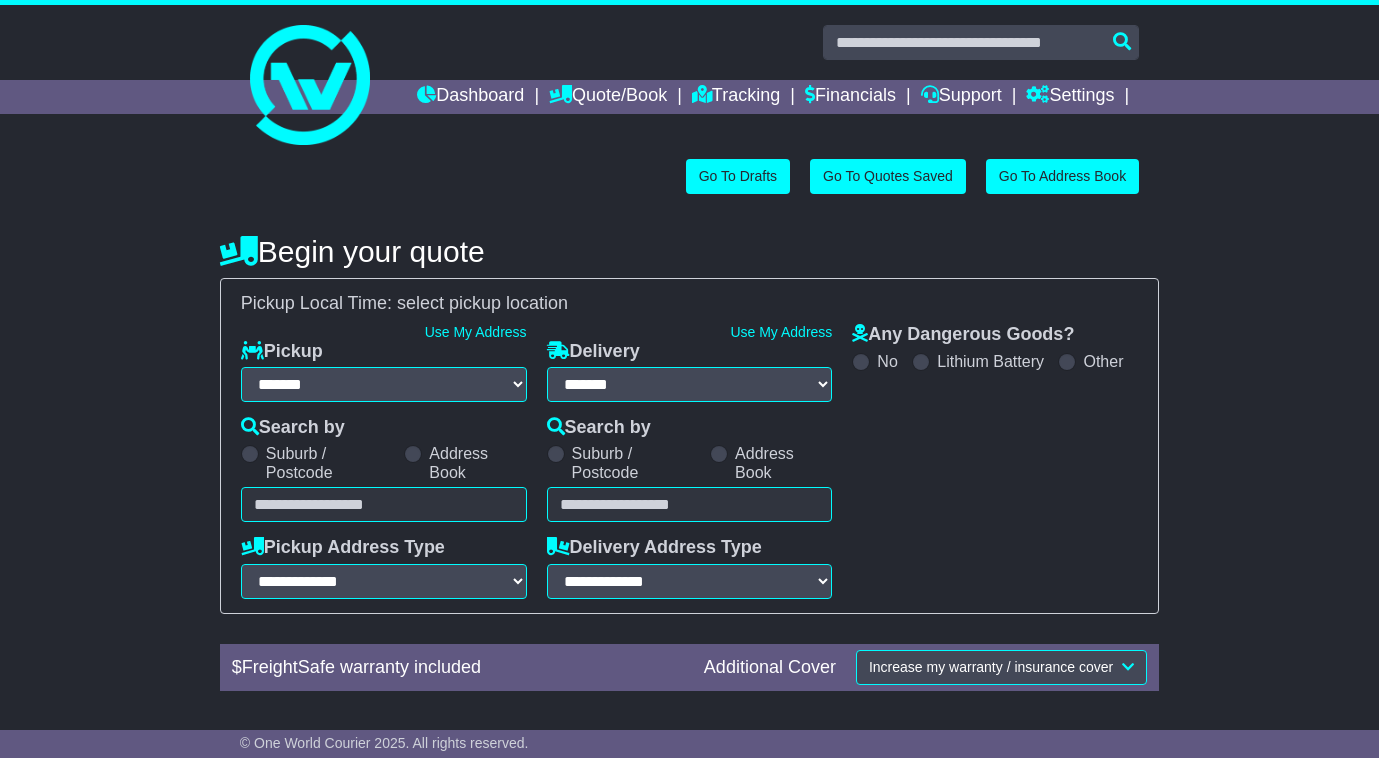 scroll, scrollTop: 0, scrollLeft: 0, axis: both 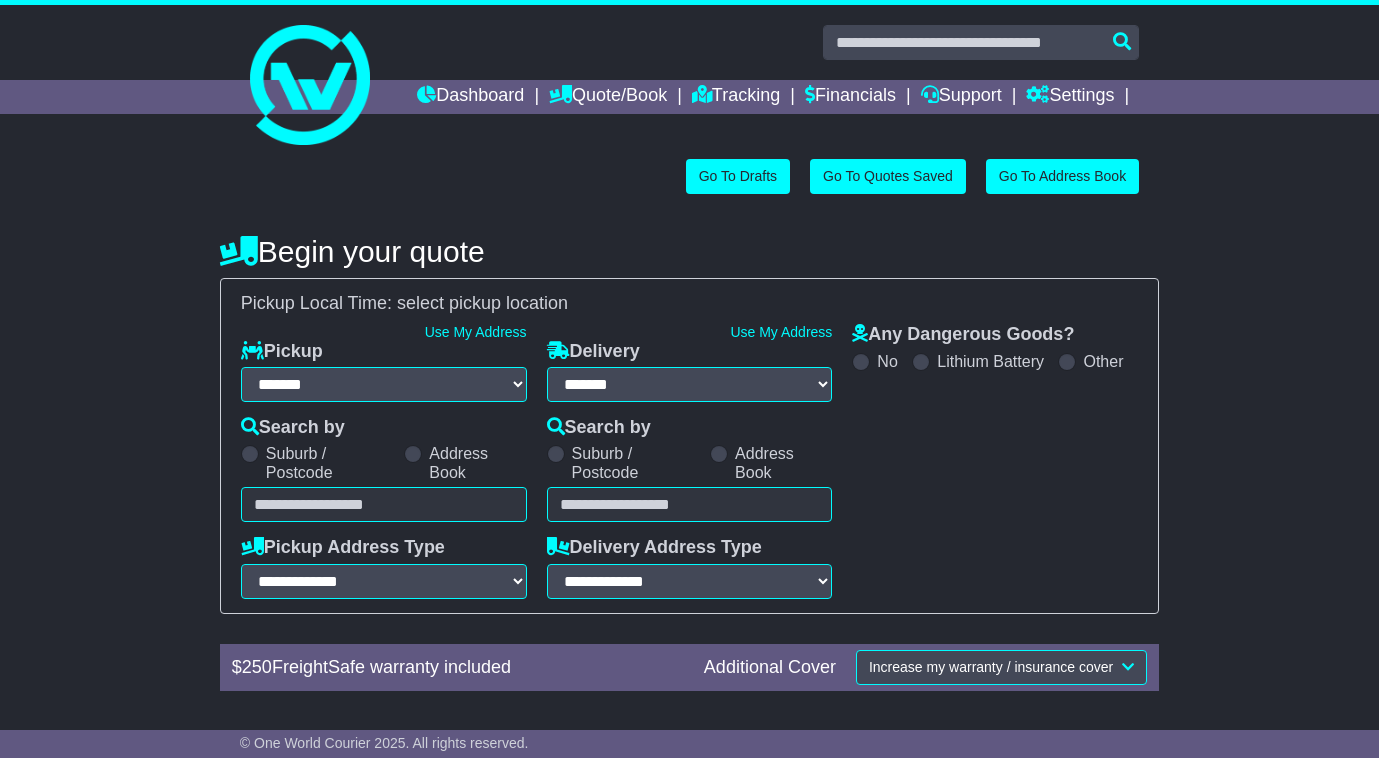 click at bounding box center [384, 504] 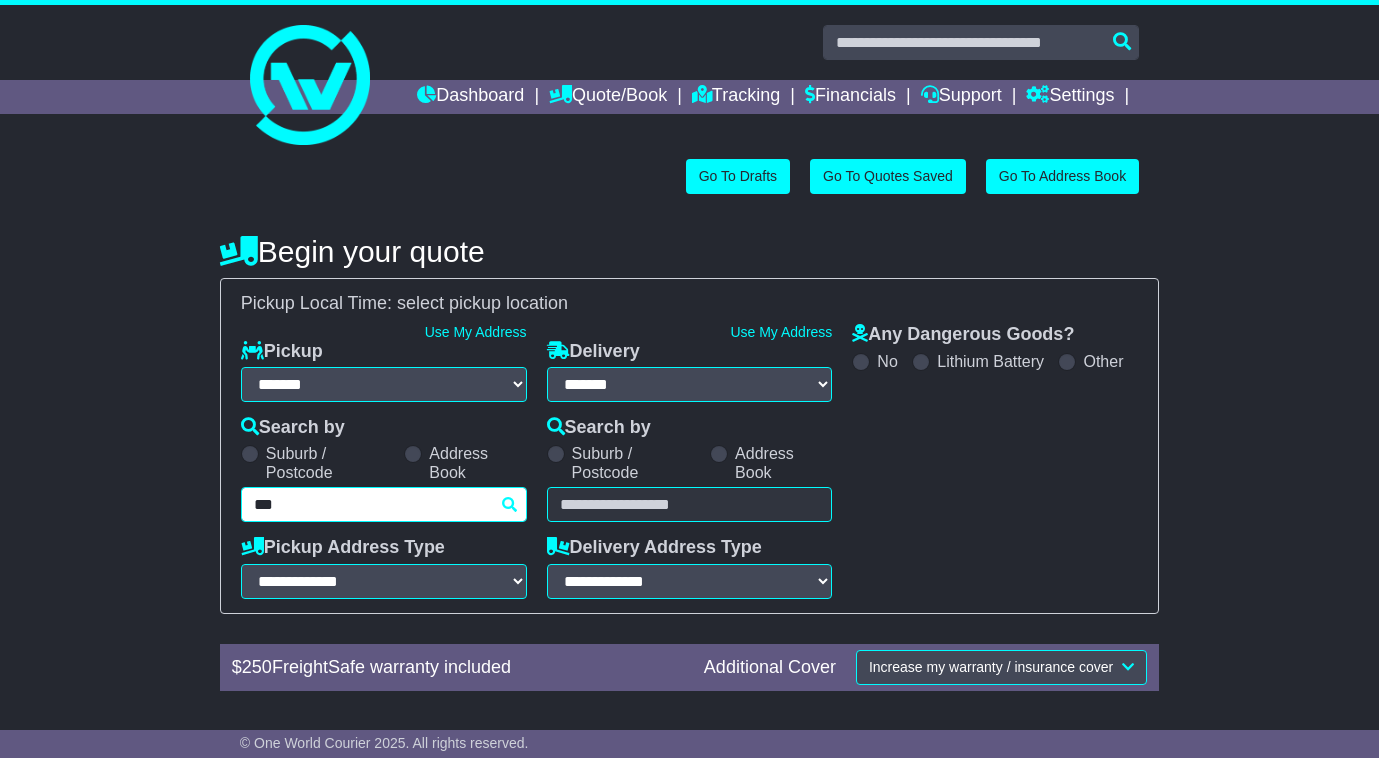 type on "****" 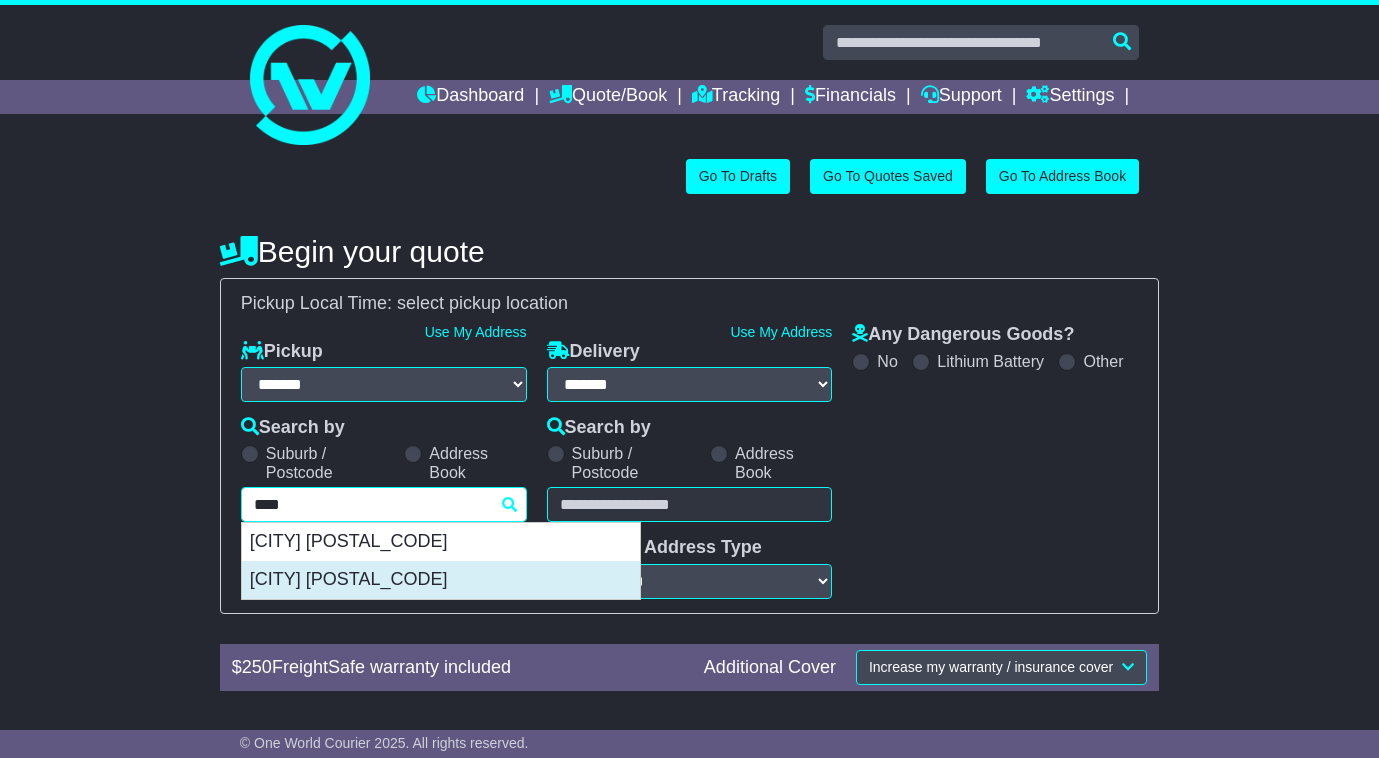 click on "[CITY] [POSTAL_CODE]" at bounding box center (441, 580) 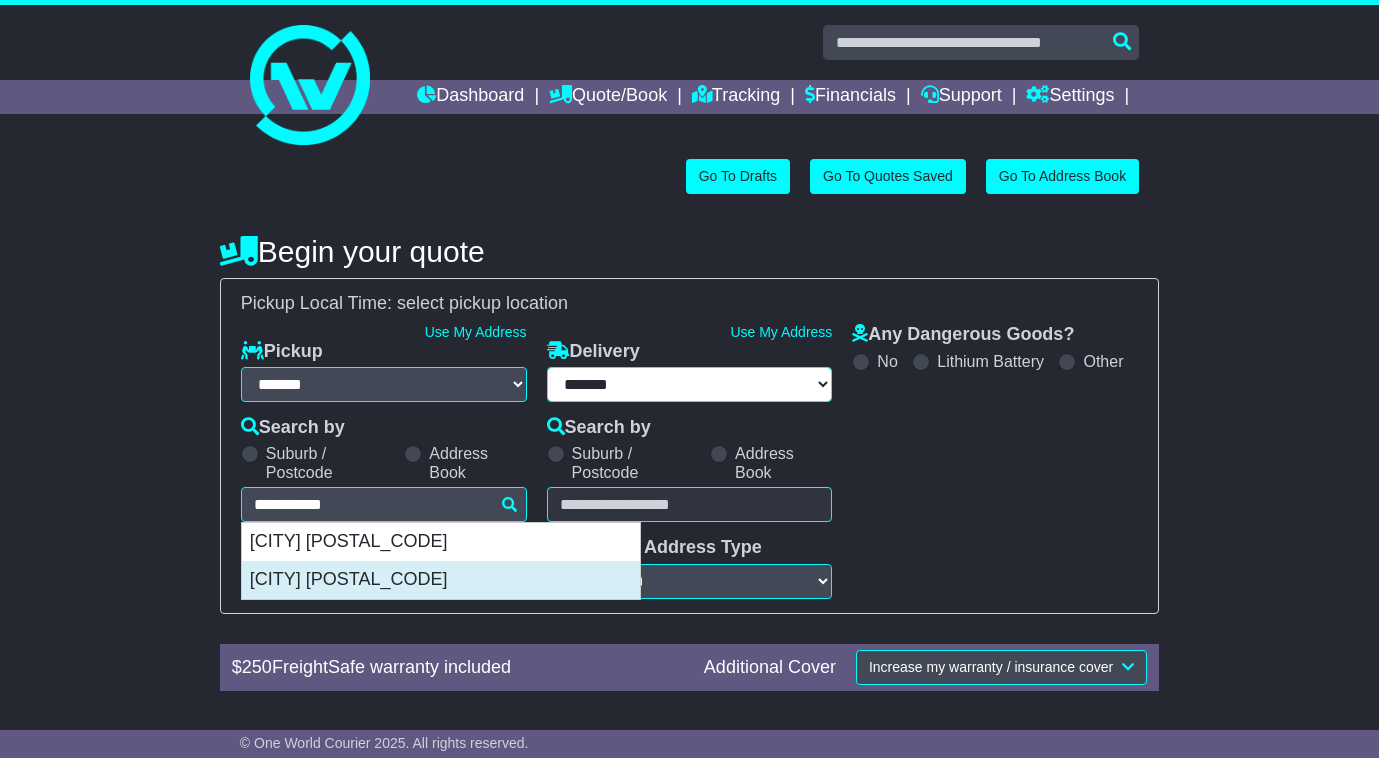type on "**********" 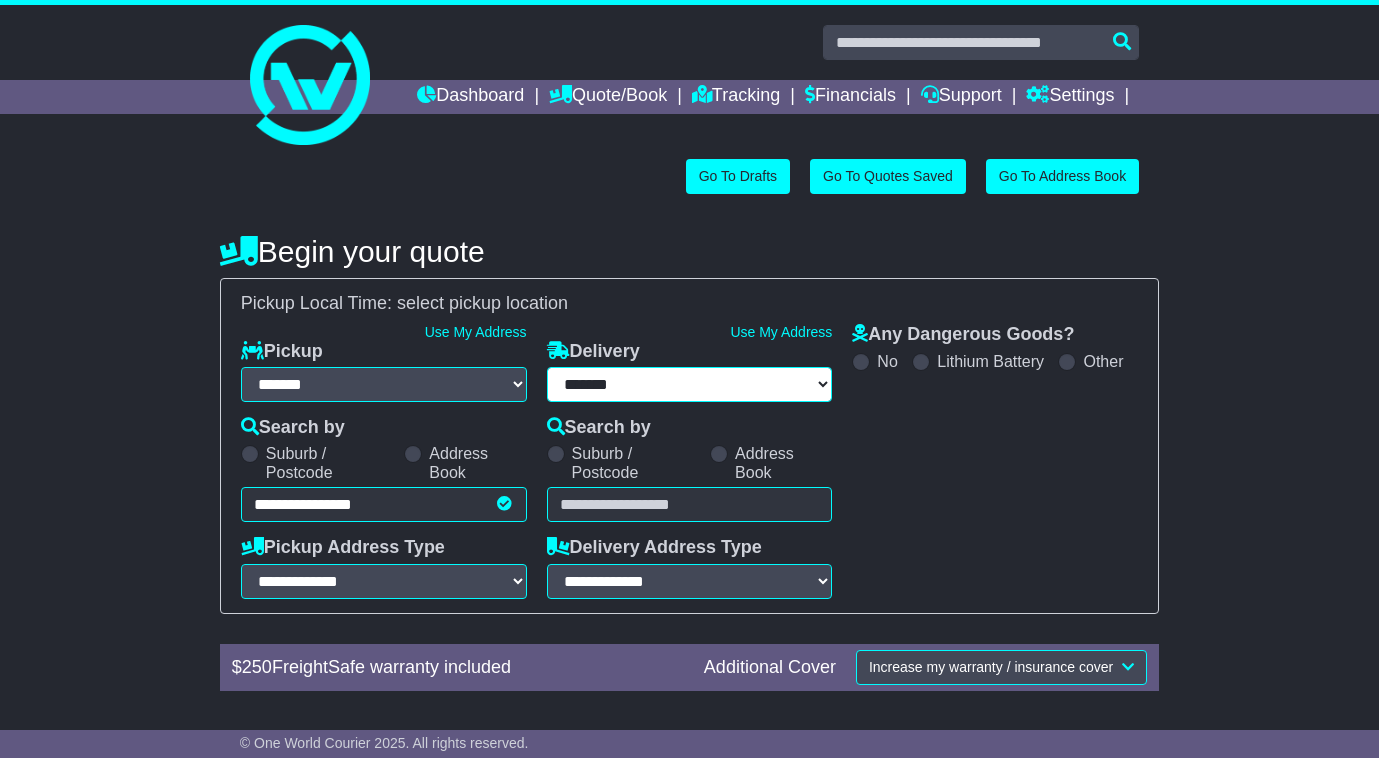 type on "**********" 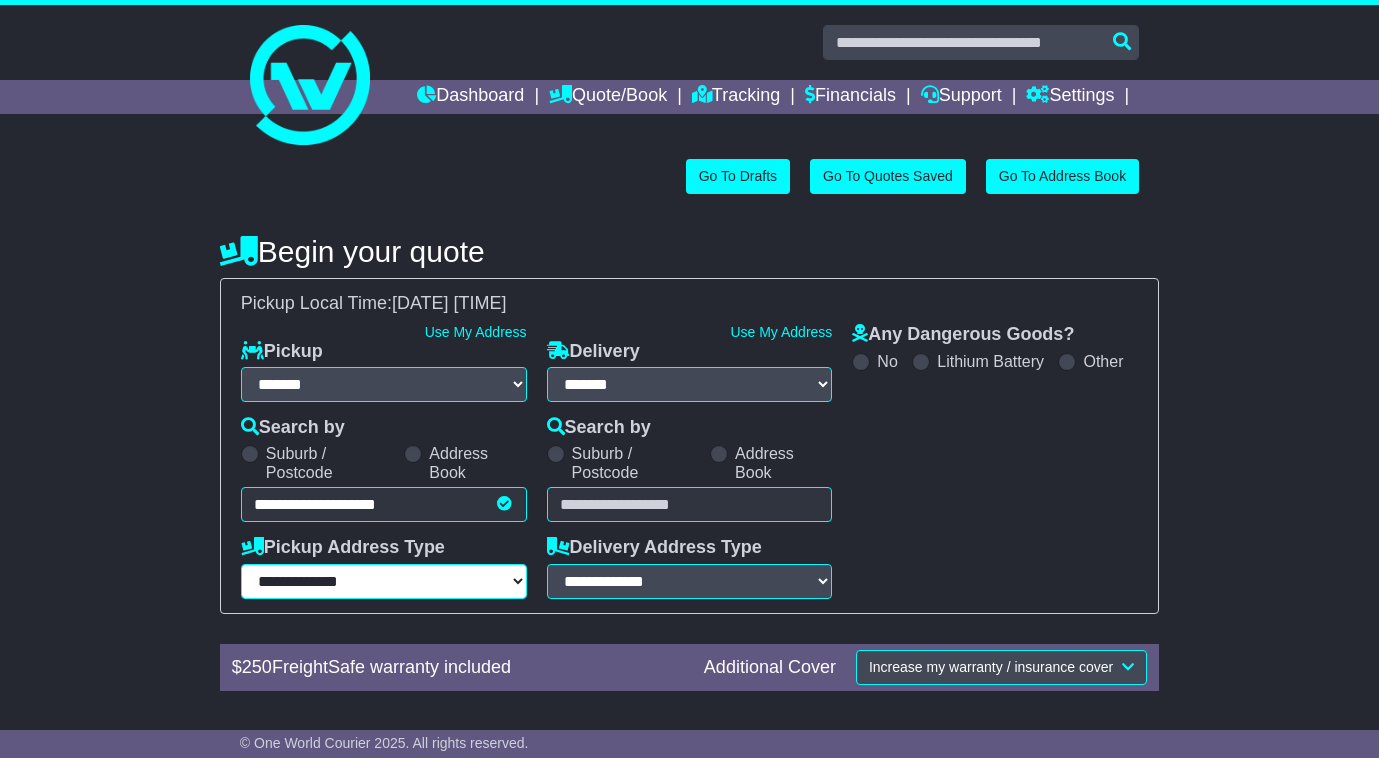 click on "**********" at bounding box center [384, 581] 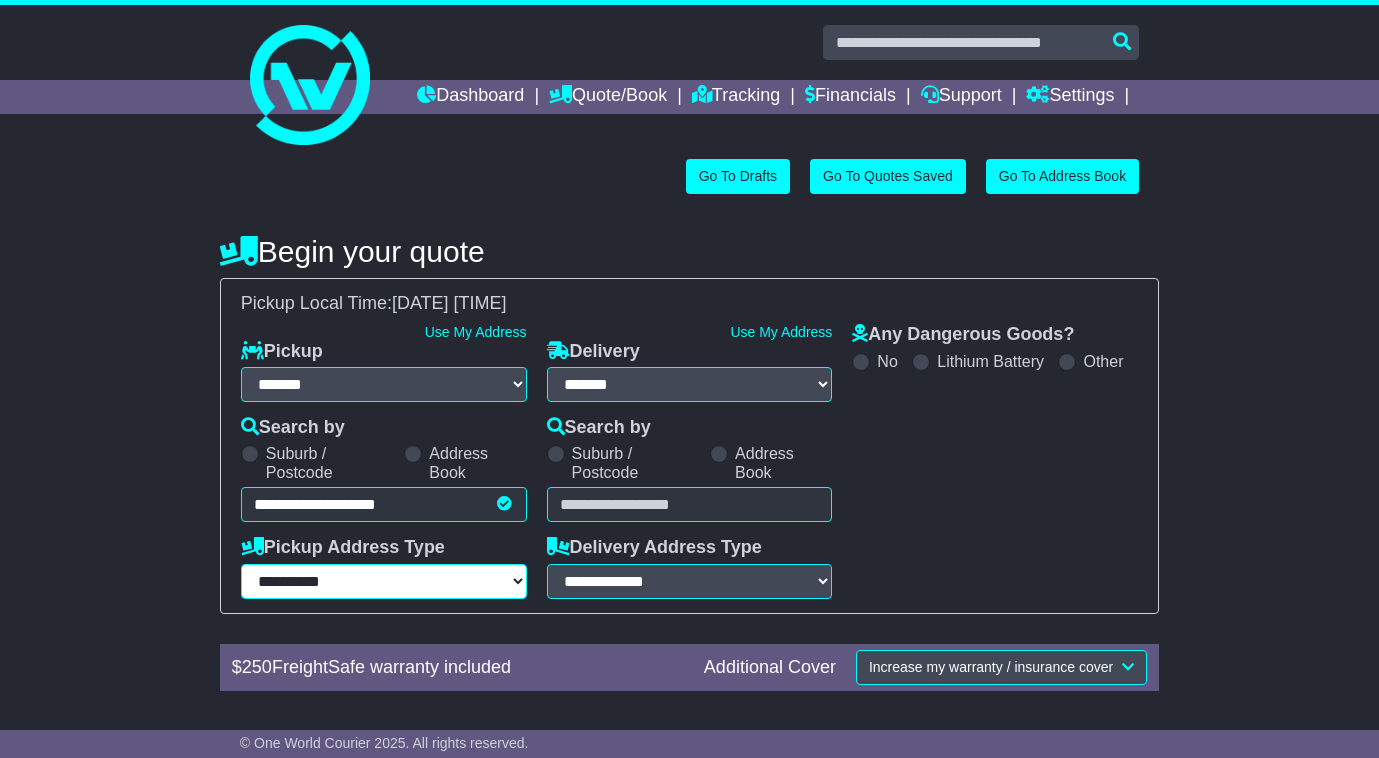 click on "**********" at bounding box center (384, 581) 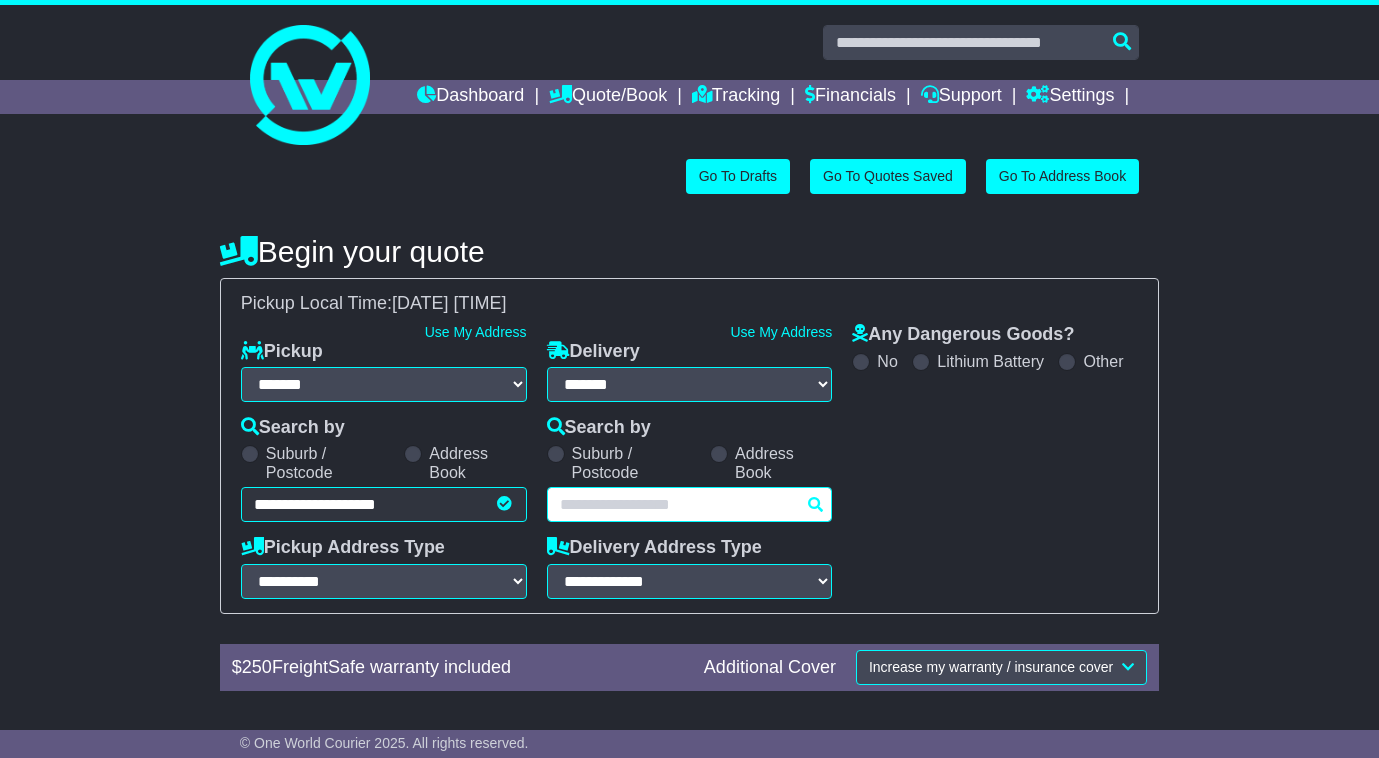 click at bounding box center (690, 504) 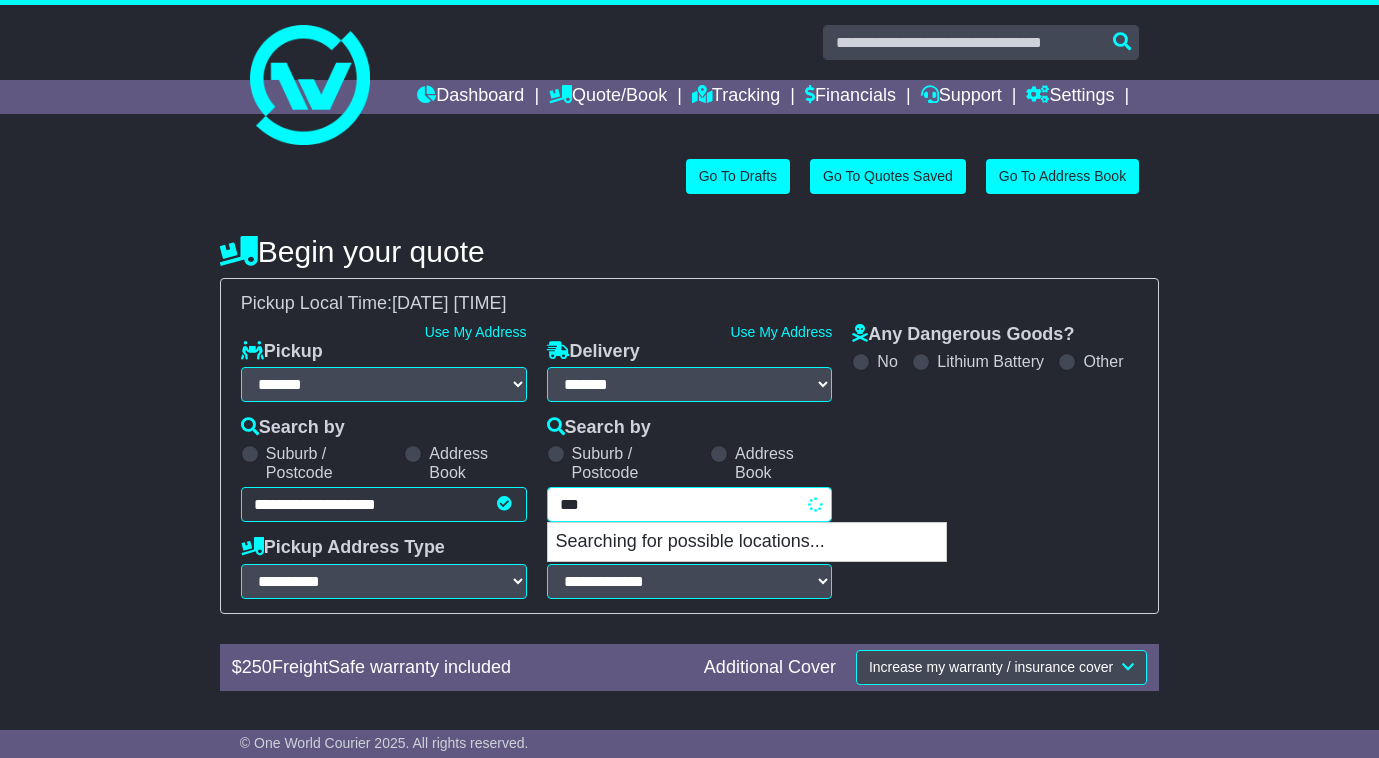 type on "****" 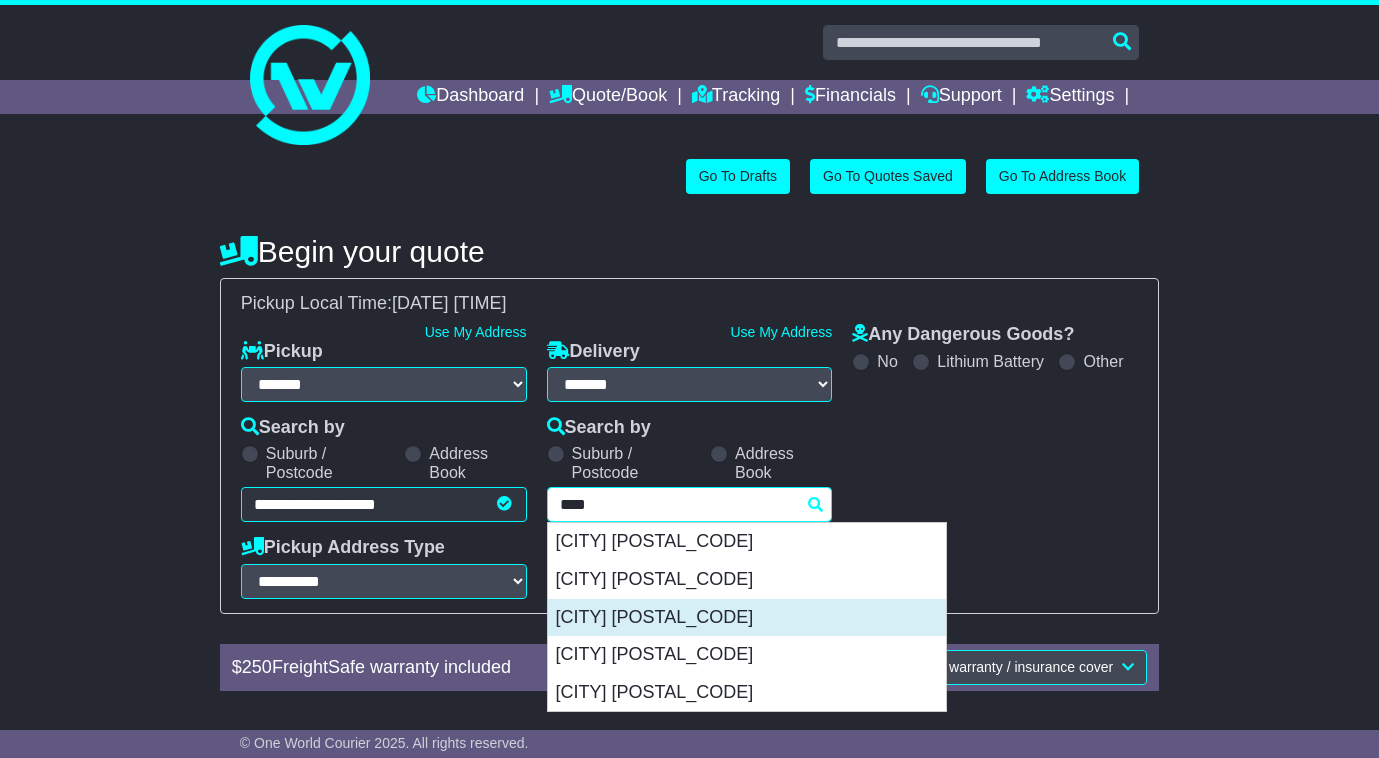 click on "[CITY] [POSTAL_CODE]" at bounding box center (747, 618) 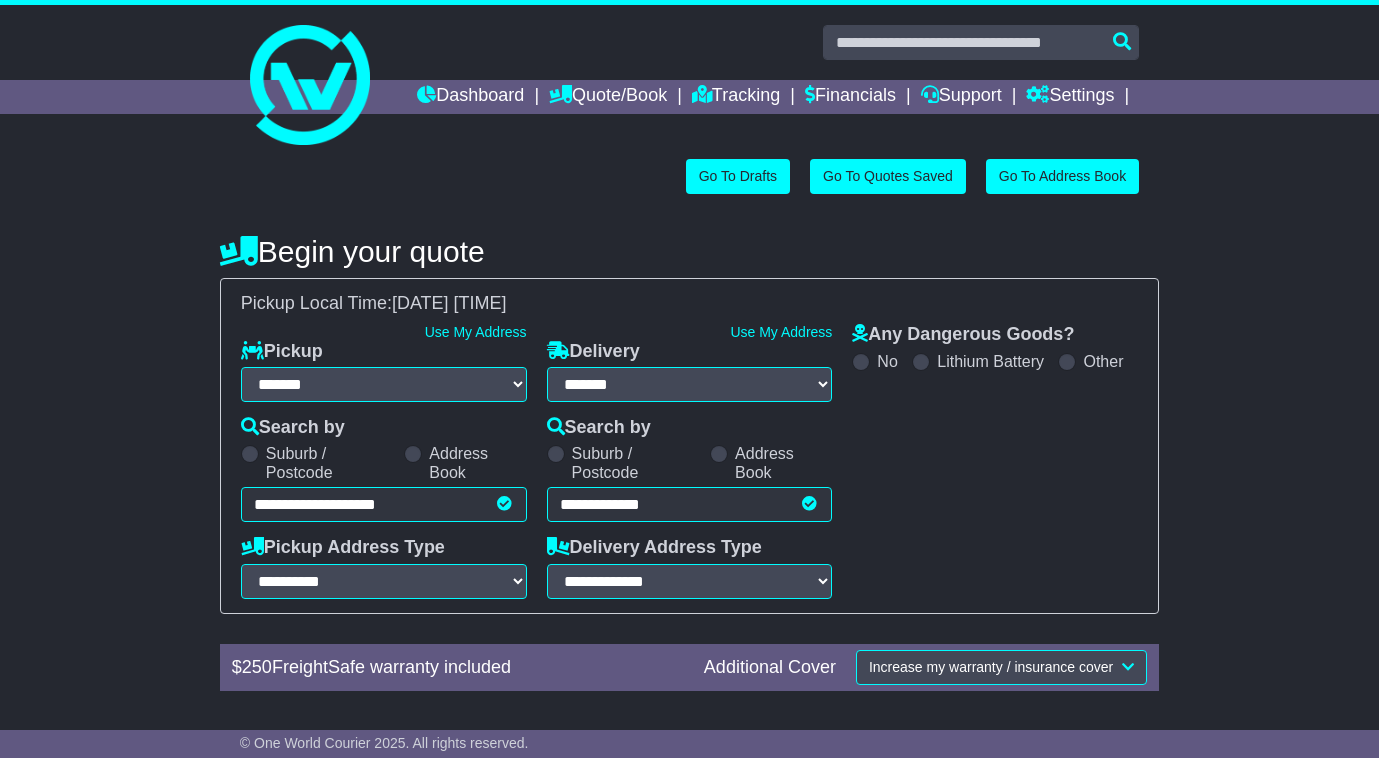 type on "**********" 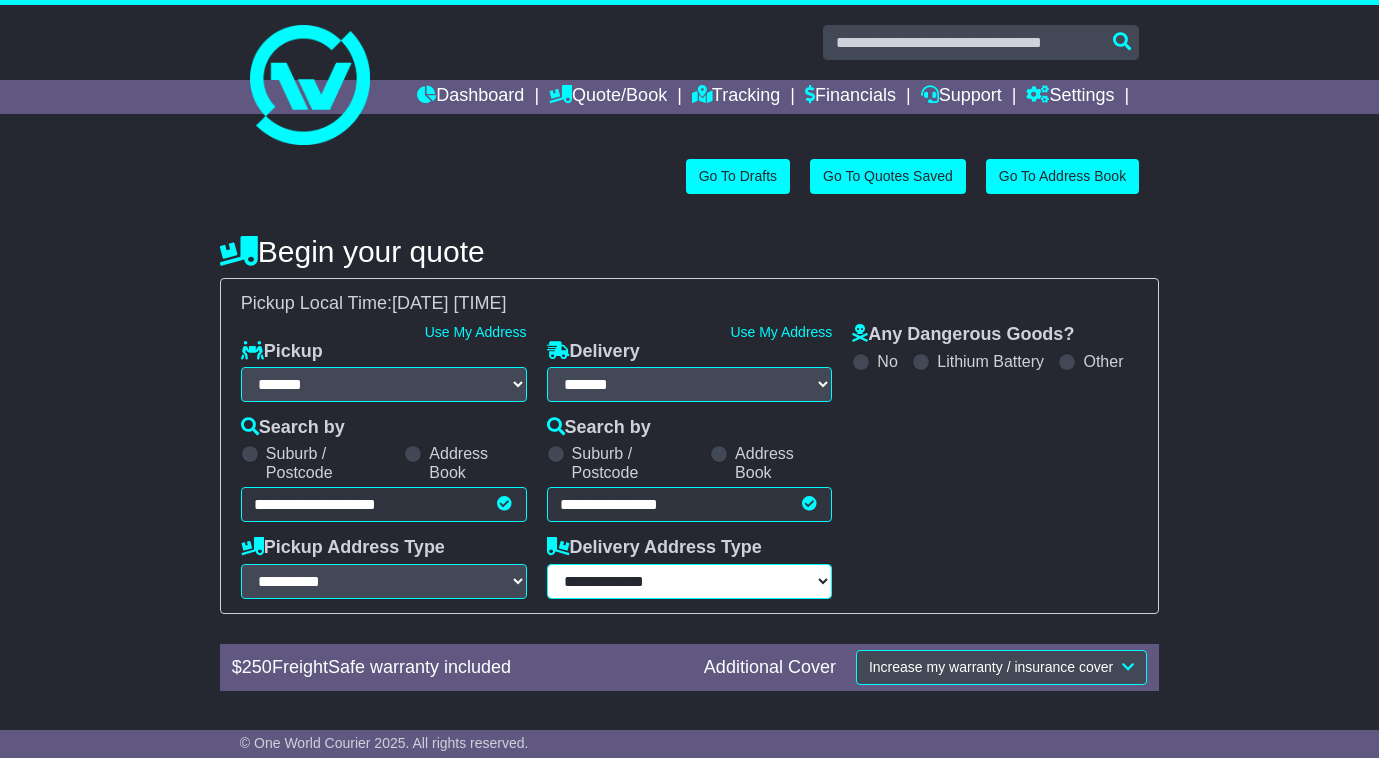 click on "**********" at bounding box center [690, 581] 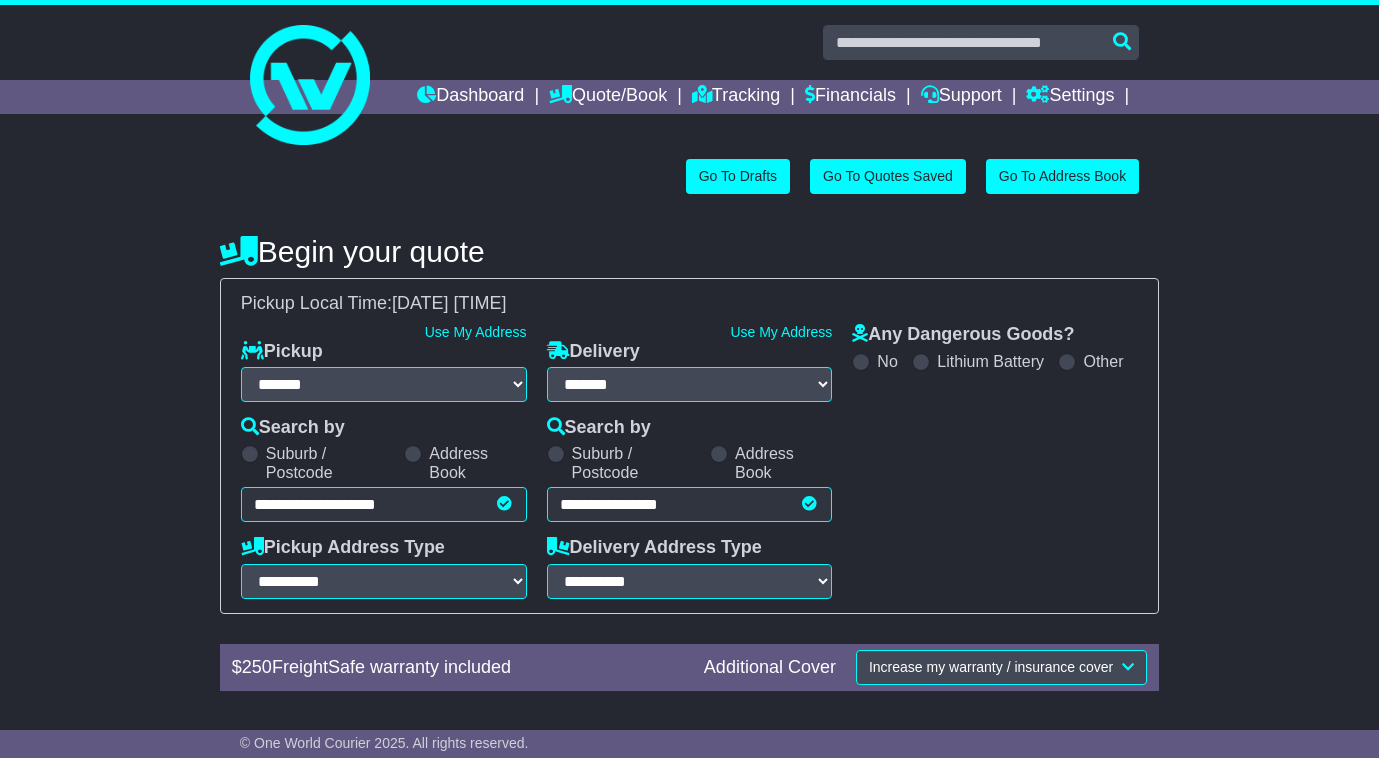 click on "**********" at bounding box center (689, 570) 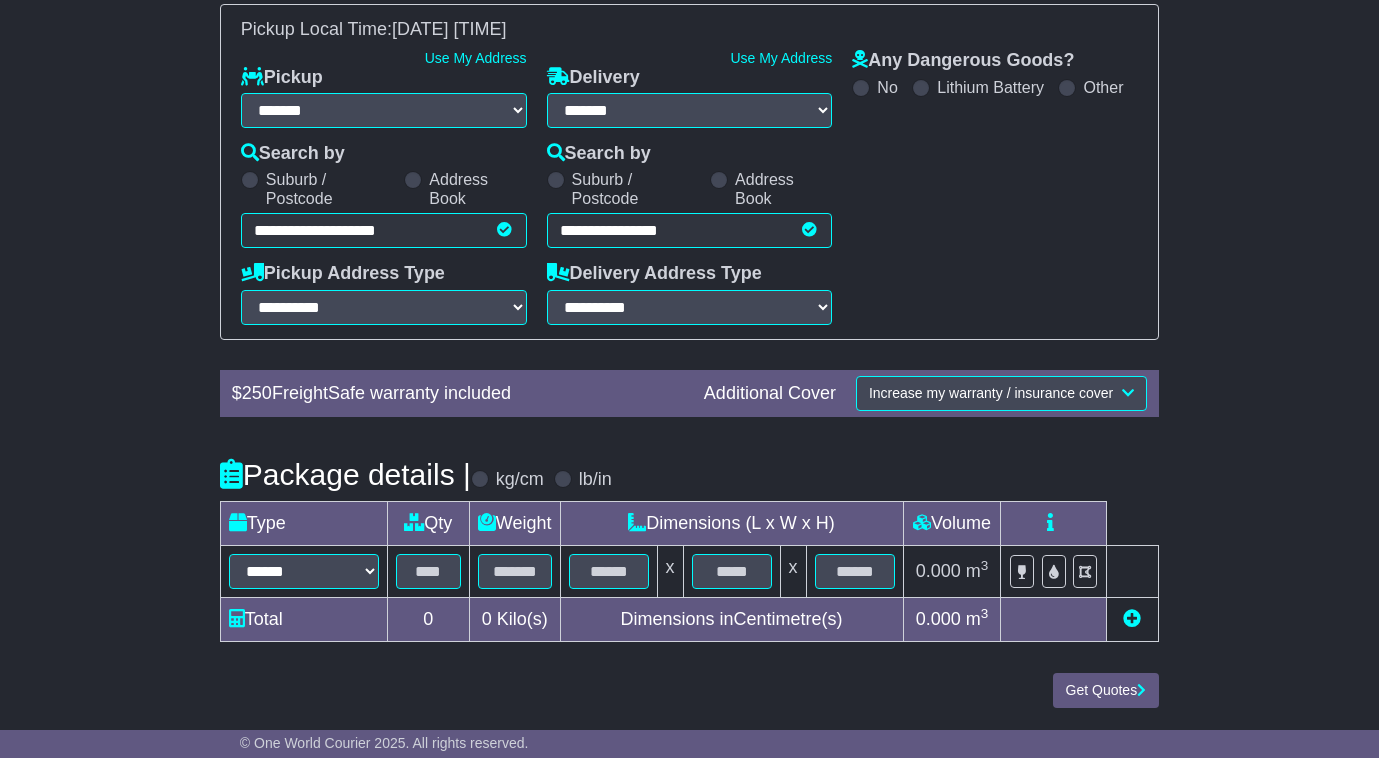 scroll, scrollTop: 308, scrollLeft: 0, axis: vertical 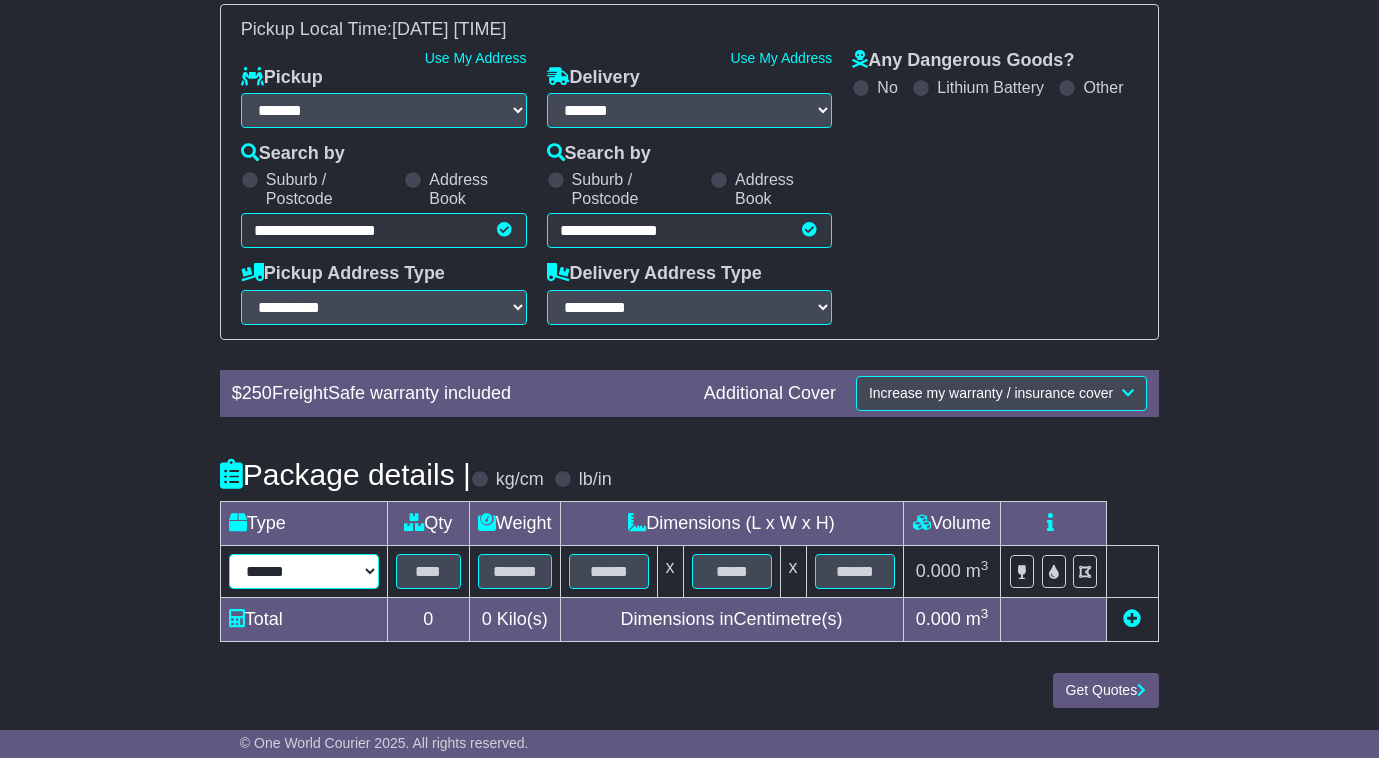 click on "****** ****** *** ******** ***** **** **** ****** *** *******" at bounding box center [304, 571] 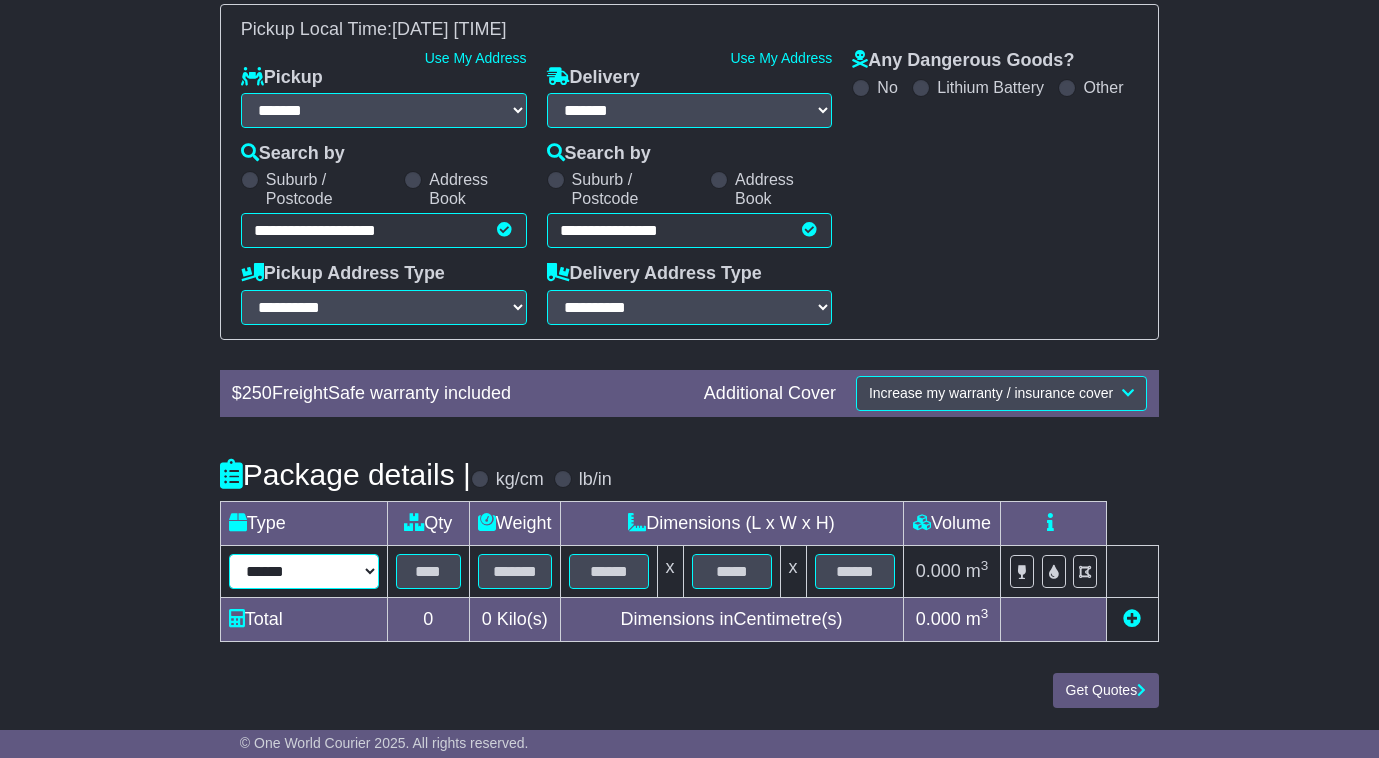 select on "****" 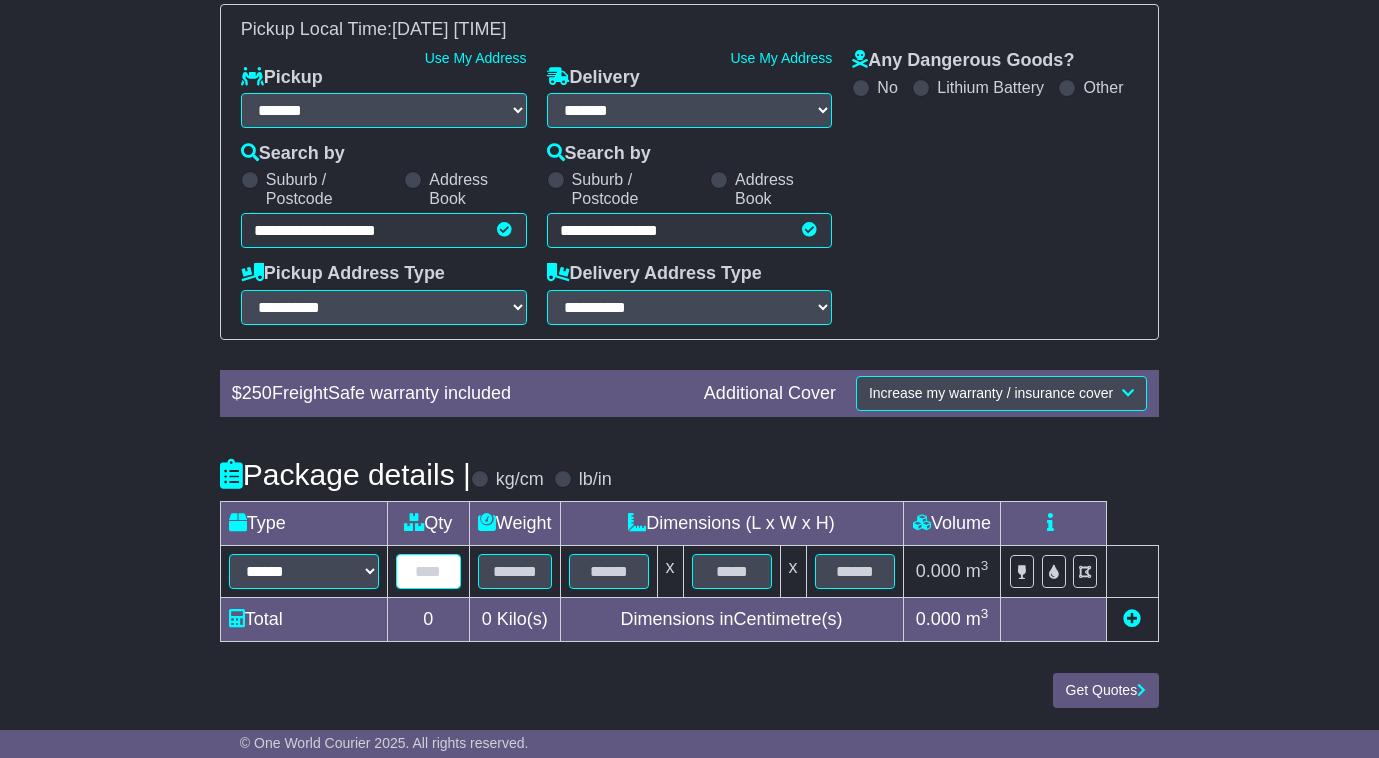 click at bounding box center (428, 571) 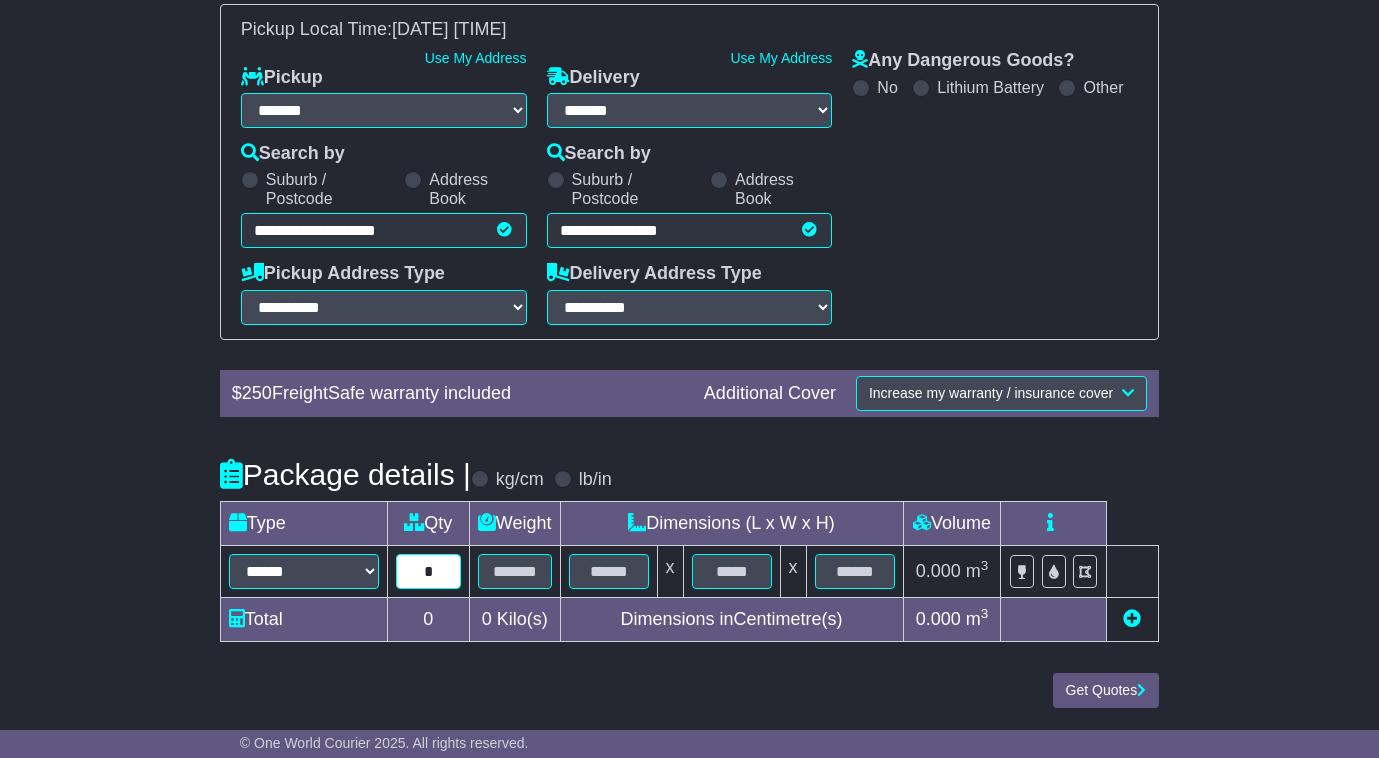 type on "*" 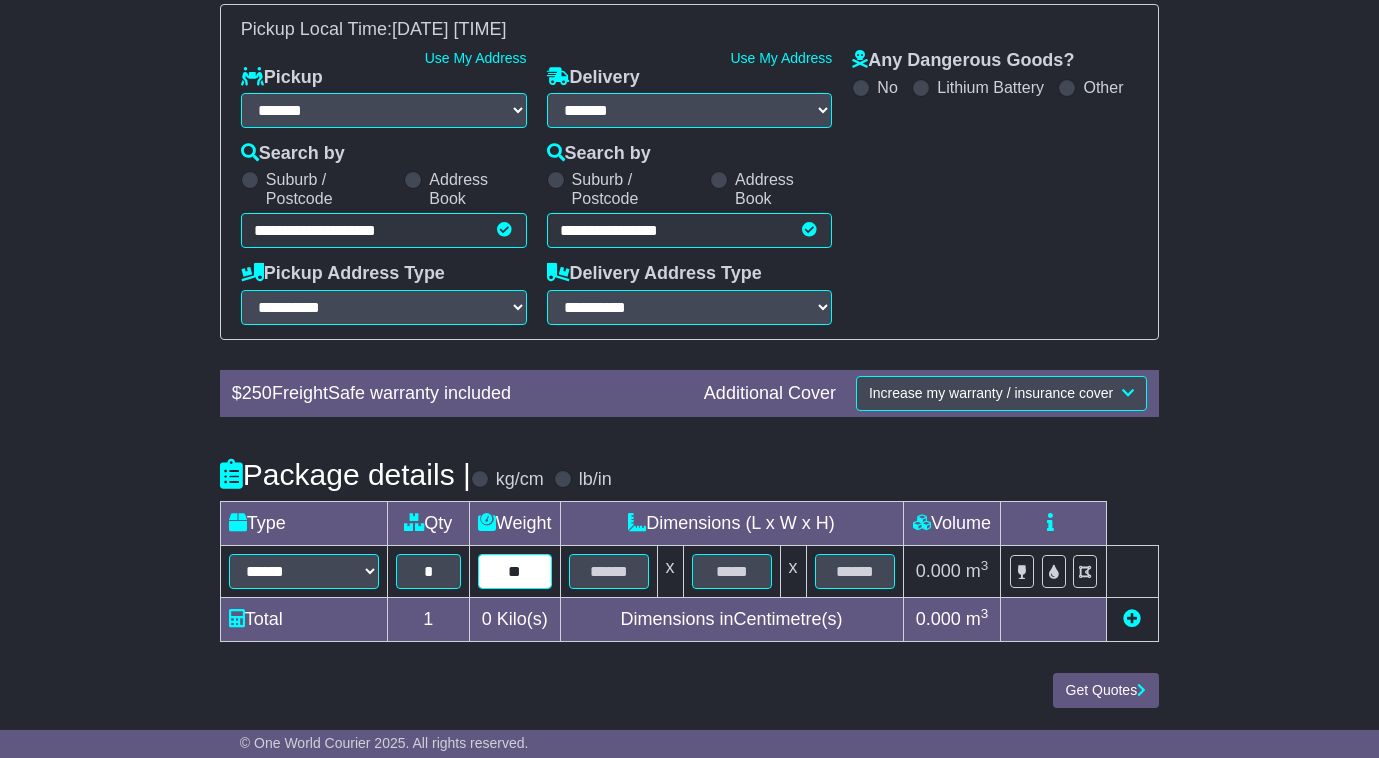 type on "**" 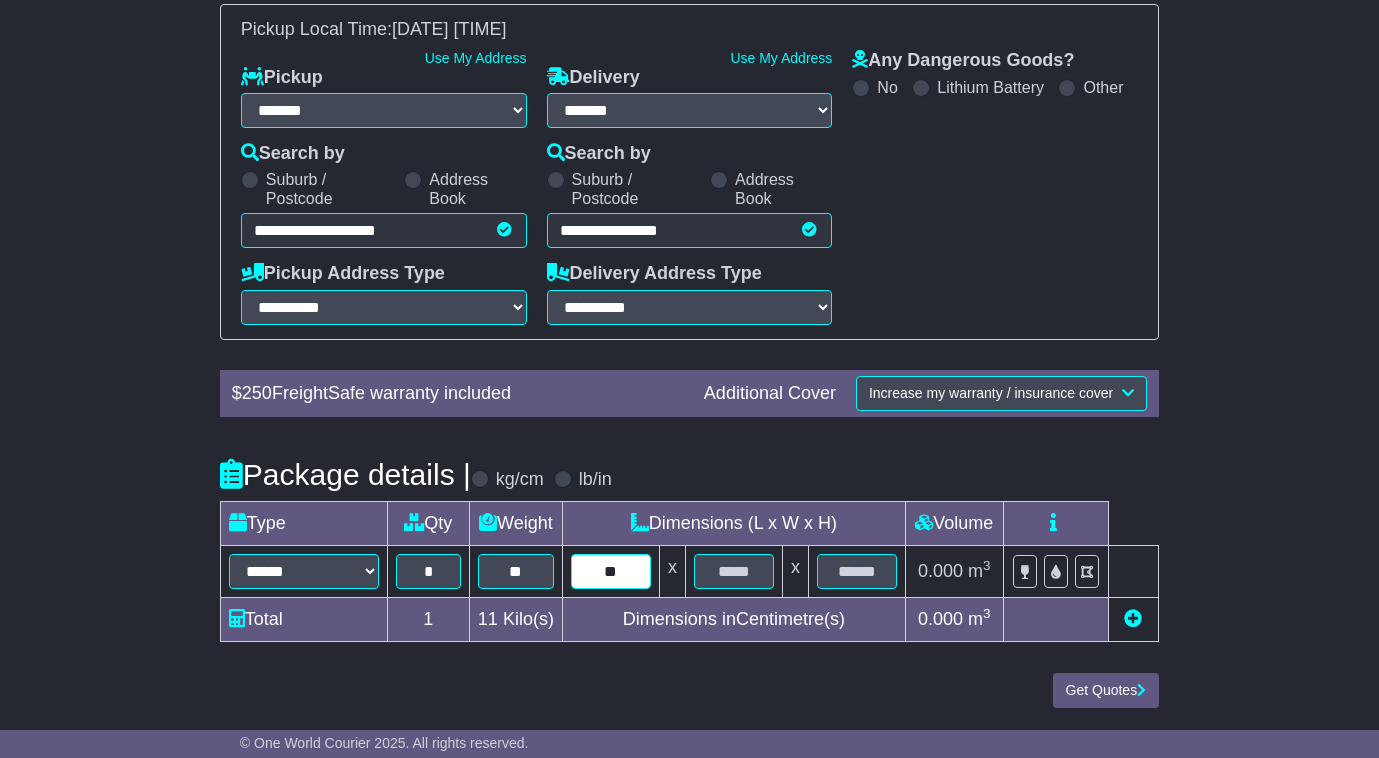 type on "**" 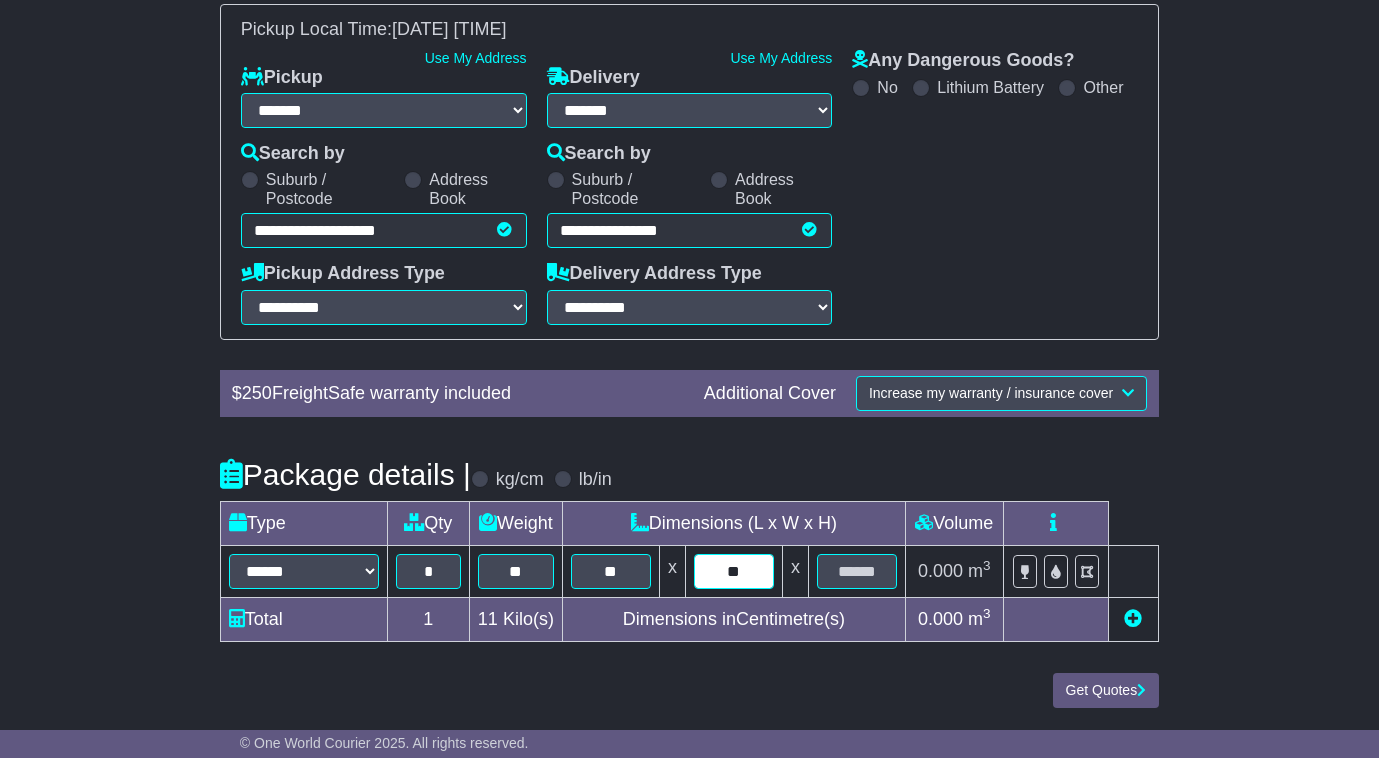 type on "**" 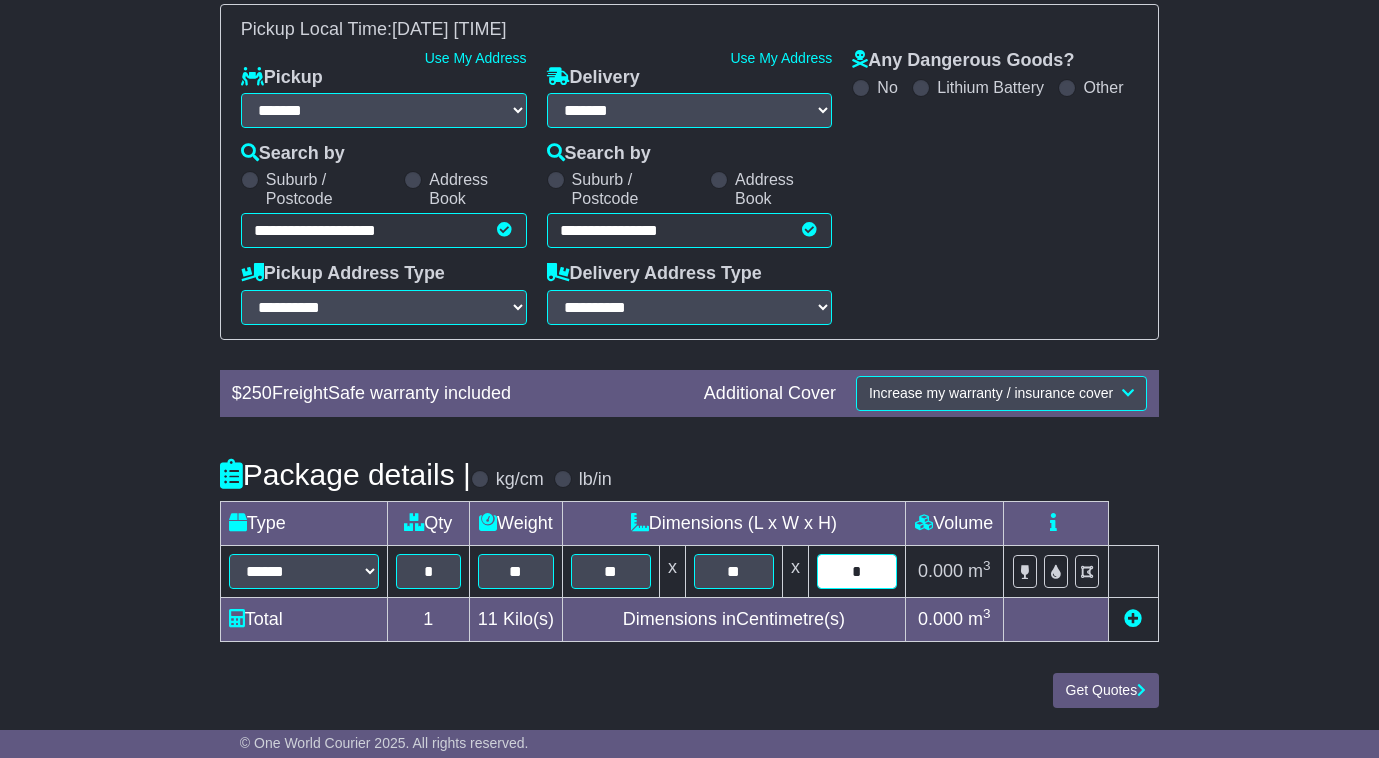 type on "*" 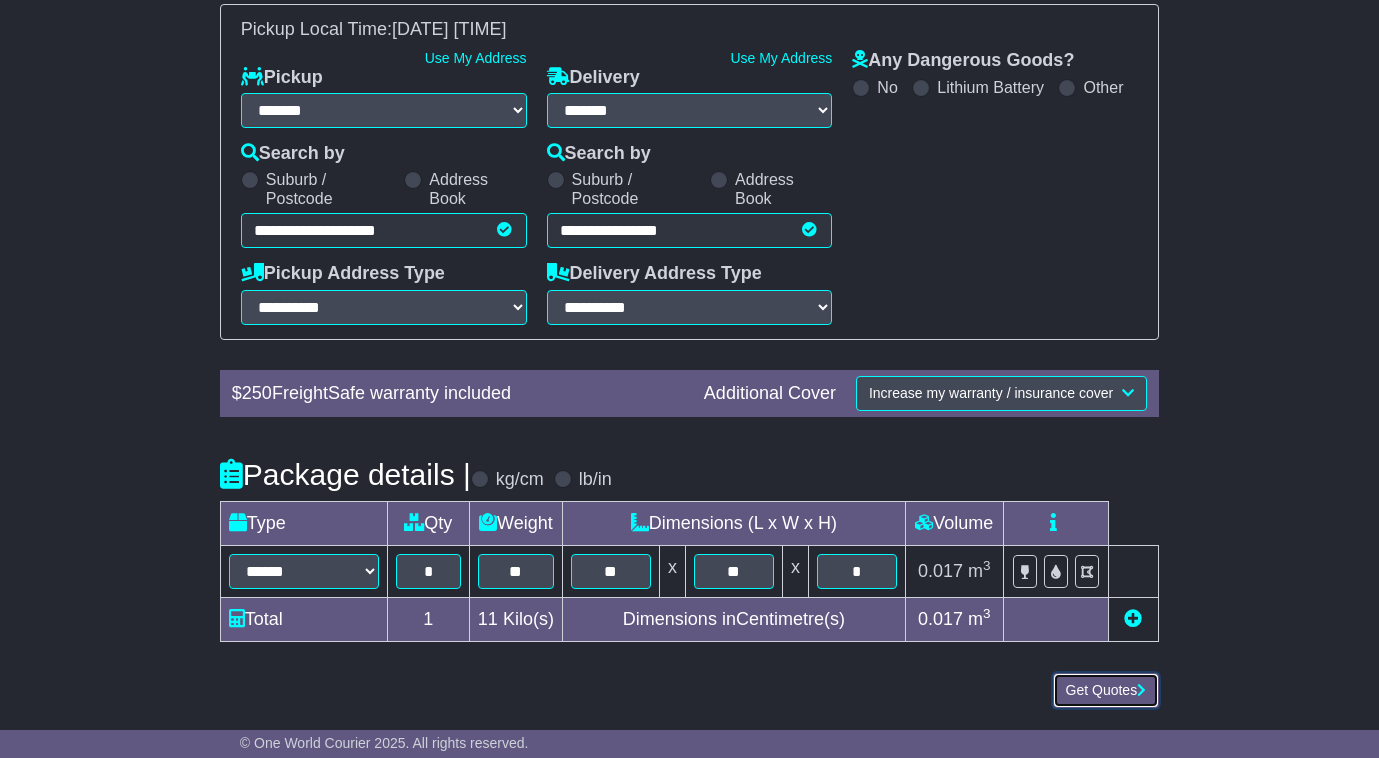 type 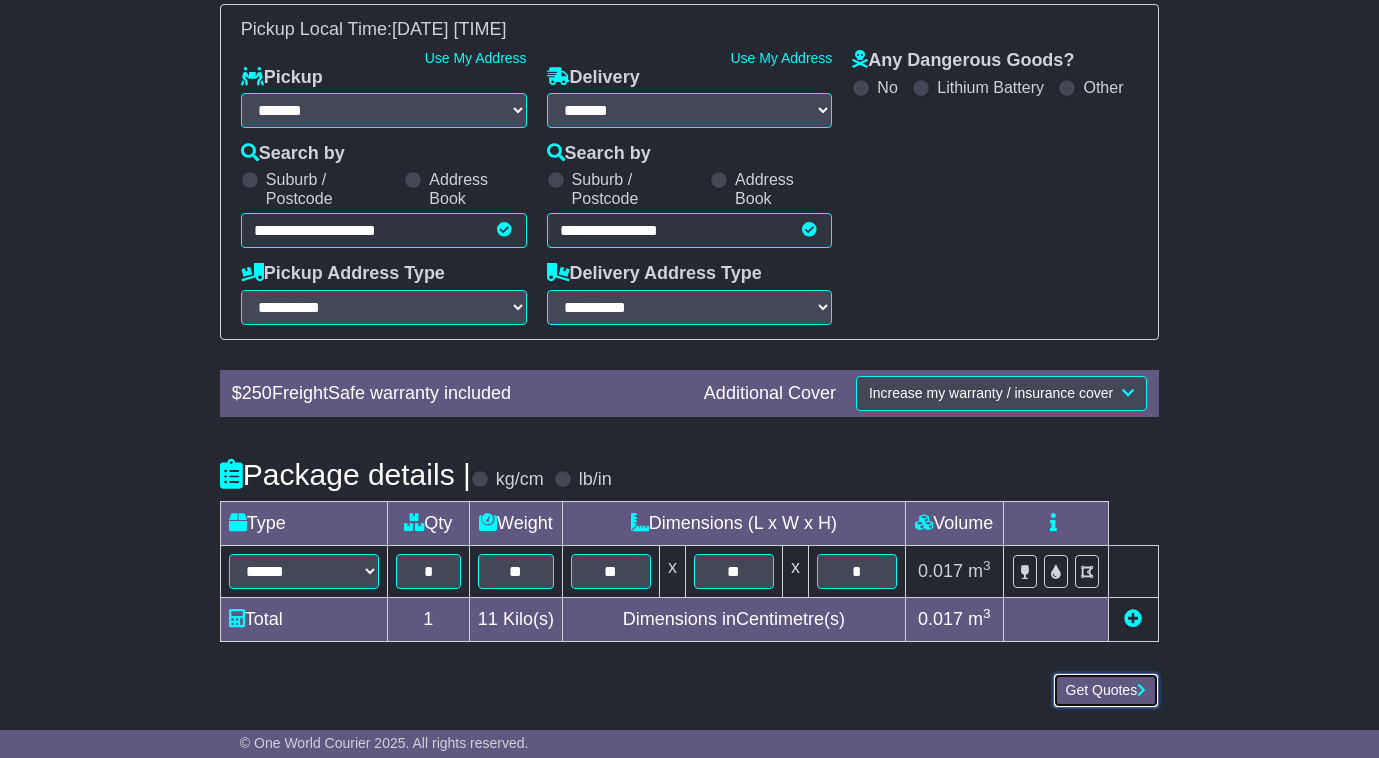 click on "Get Quotes" at bounding box center (1106, 690) 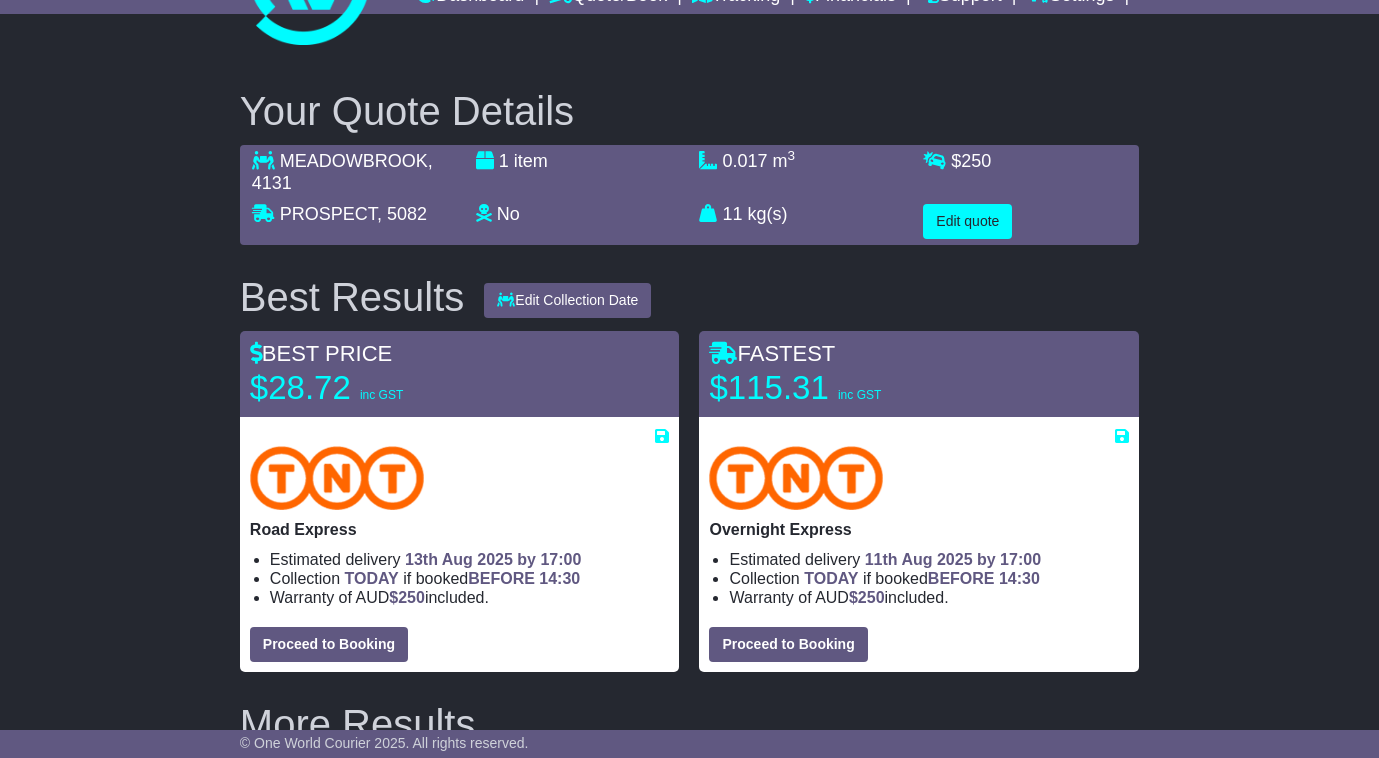 scroll, scrollTop: 200, scrollLeft: 0, axis: vertical 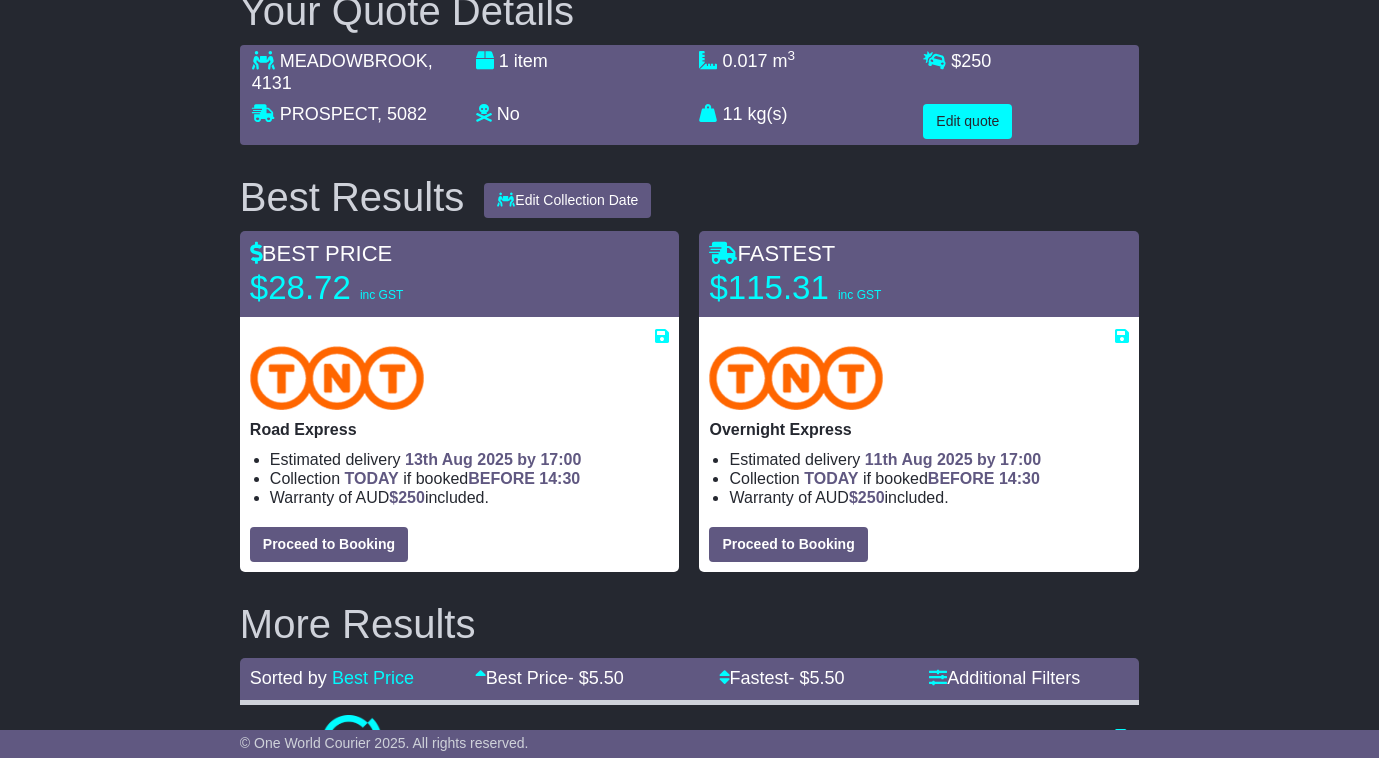 click on "Your Quote Details
[CITY], [POSTAL_CODE]
[CITY], [POSTAL_CODE]
1   item
No
Lithium Battery
Other Dangerous Goods
0.017
m 3
in 3
11
kg(s)
lb(s)
$ 250
Edit quote
Best Results
Edit Collection Date" at bounding box center [689, 1663] 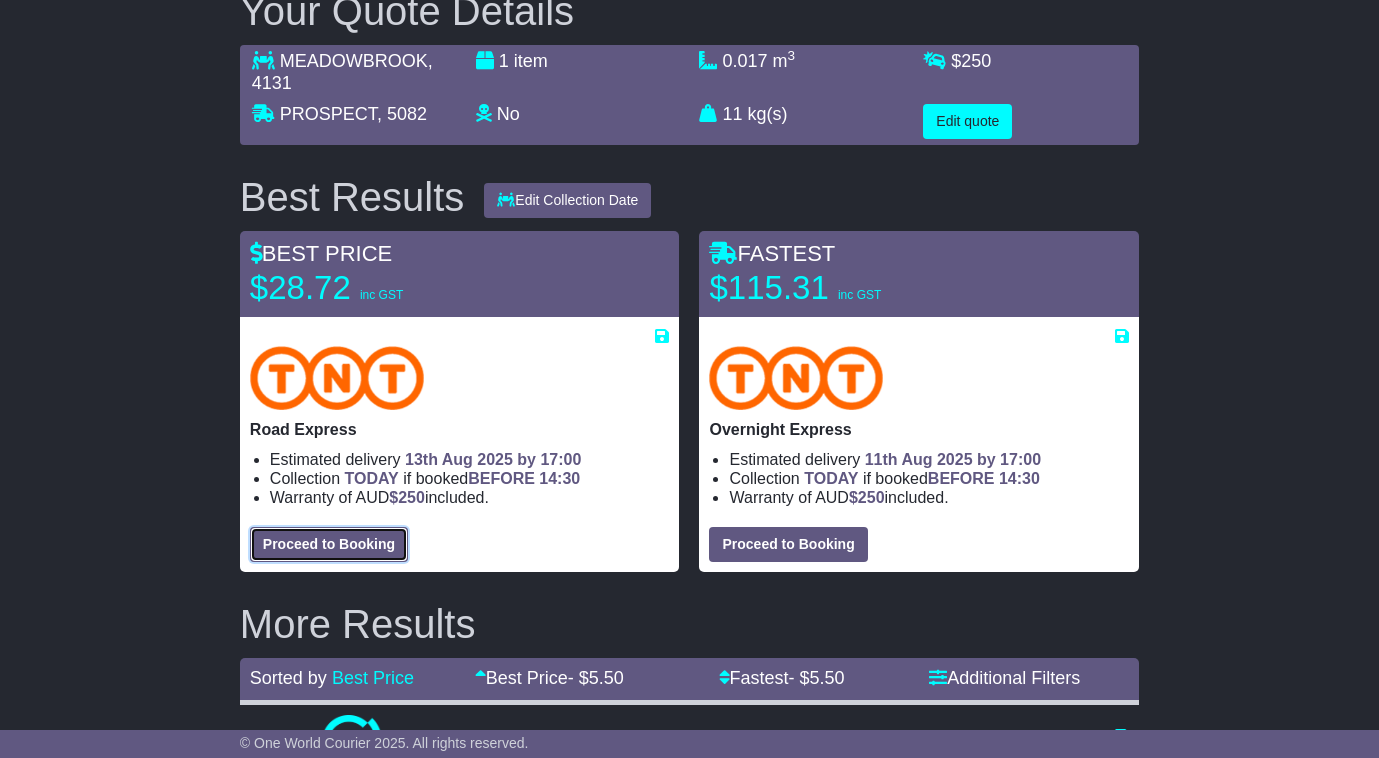 click on "Proceed to Booking" at bounding box center (329, 544) 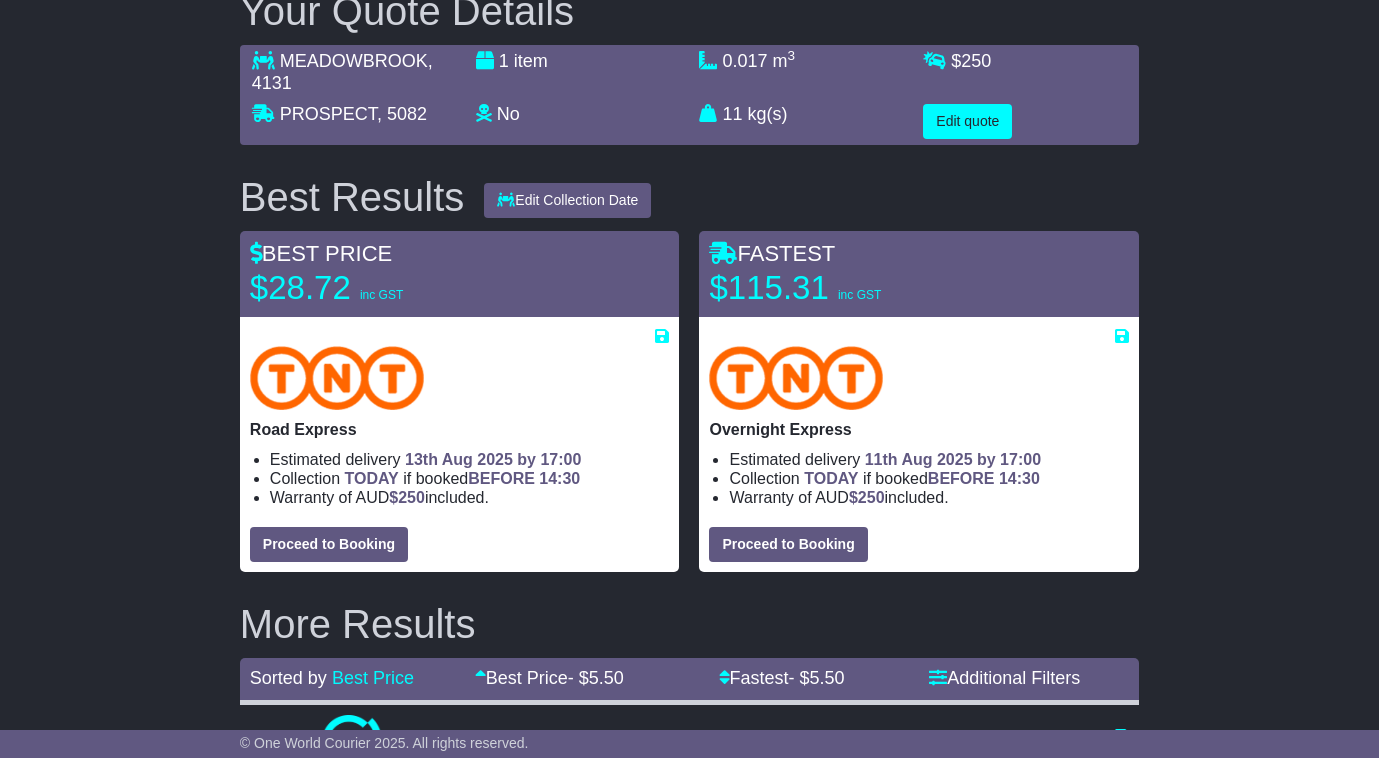 select on "****" 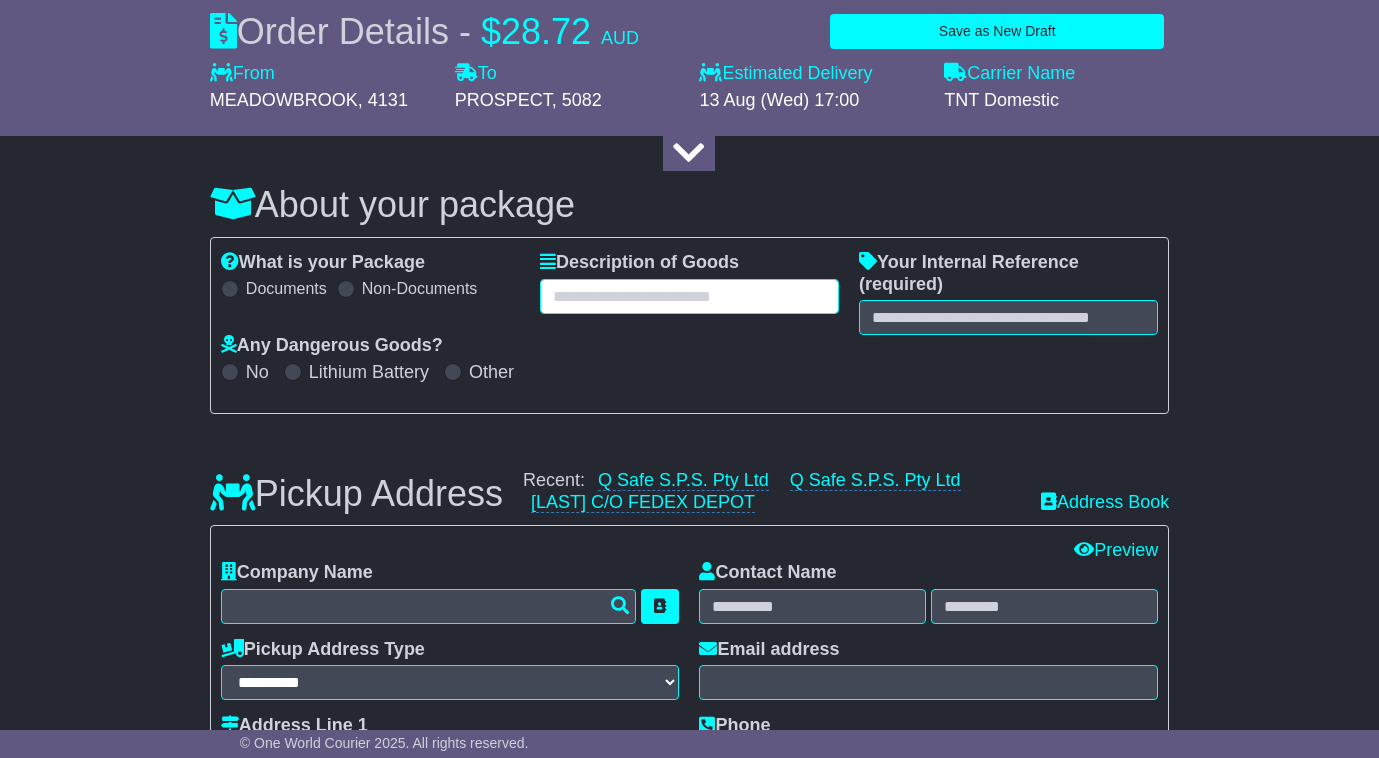 click at bounding box center (689, 296) 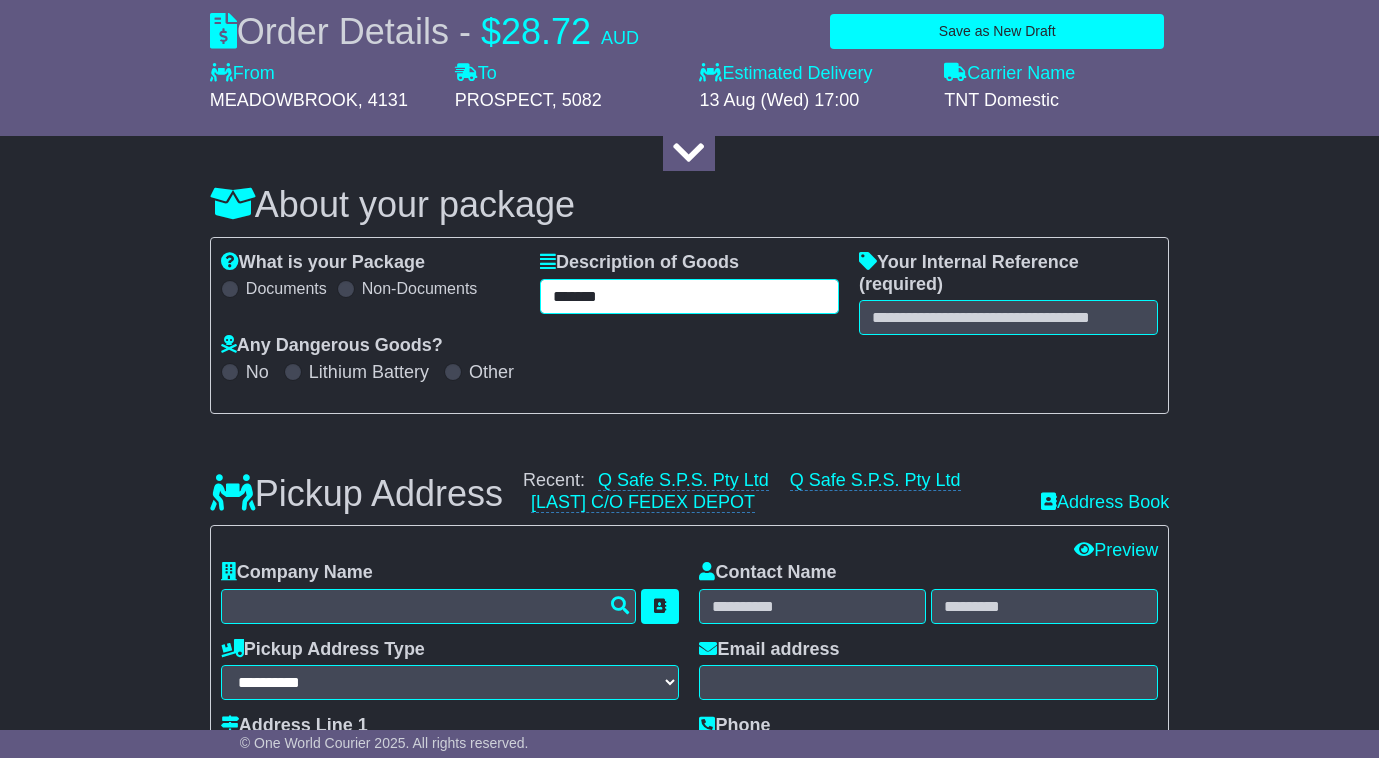 type on "*******" 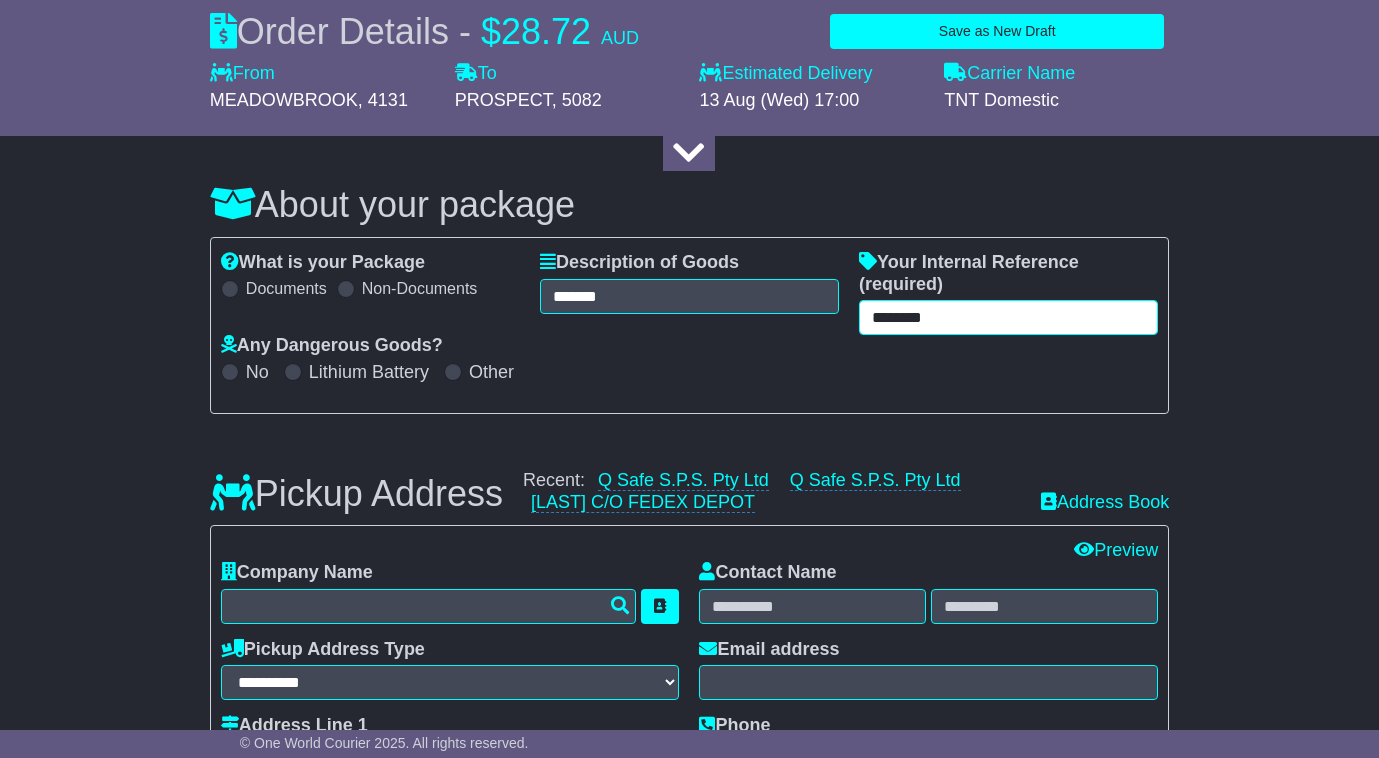 type on "********" 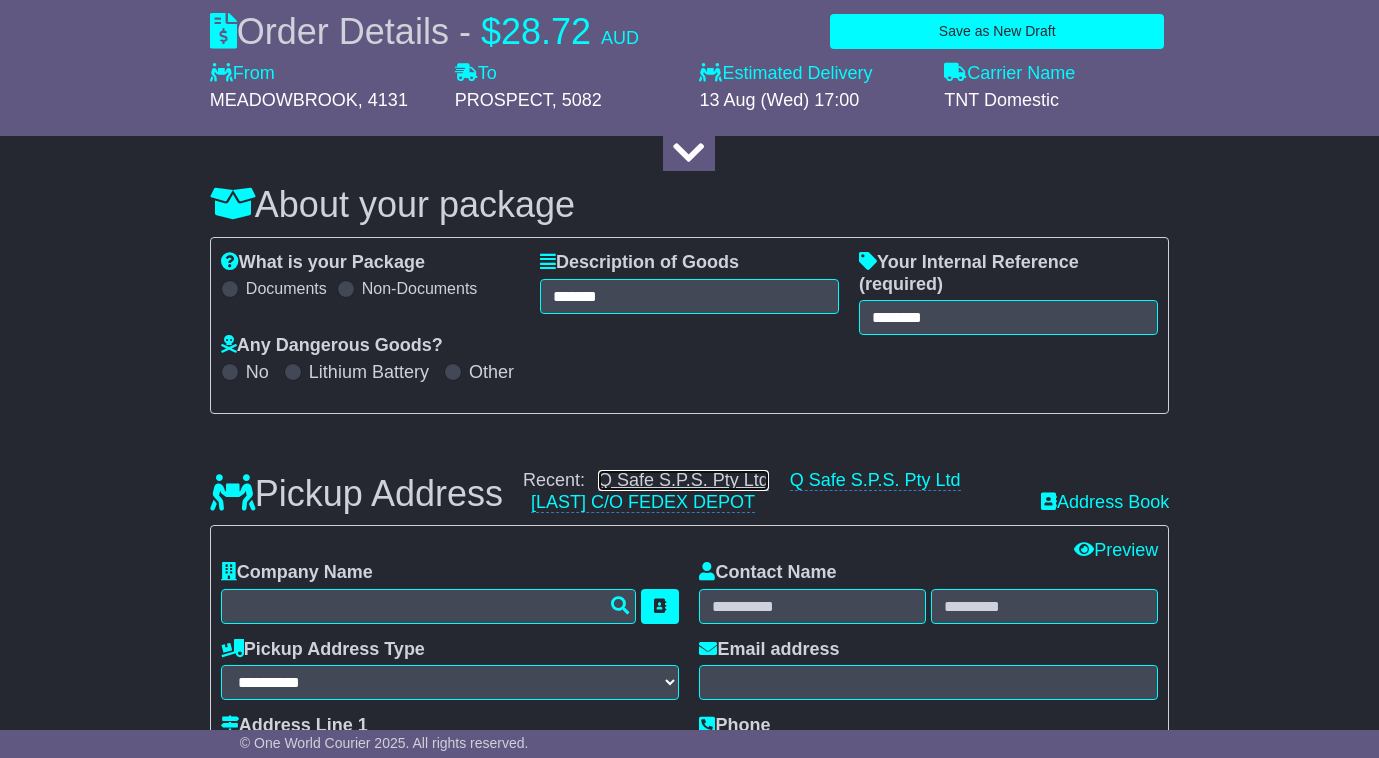 click on "Q Safe S.P.S. Pty Ltd" at bounding box center [683, 480] 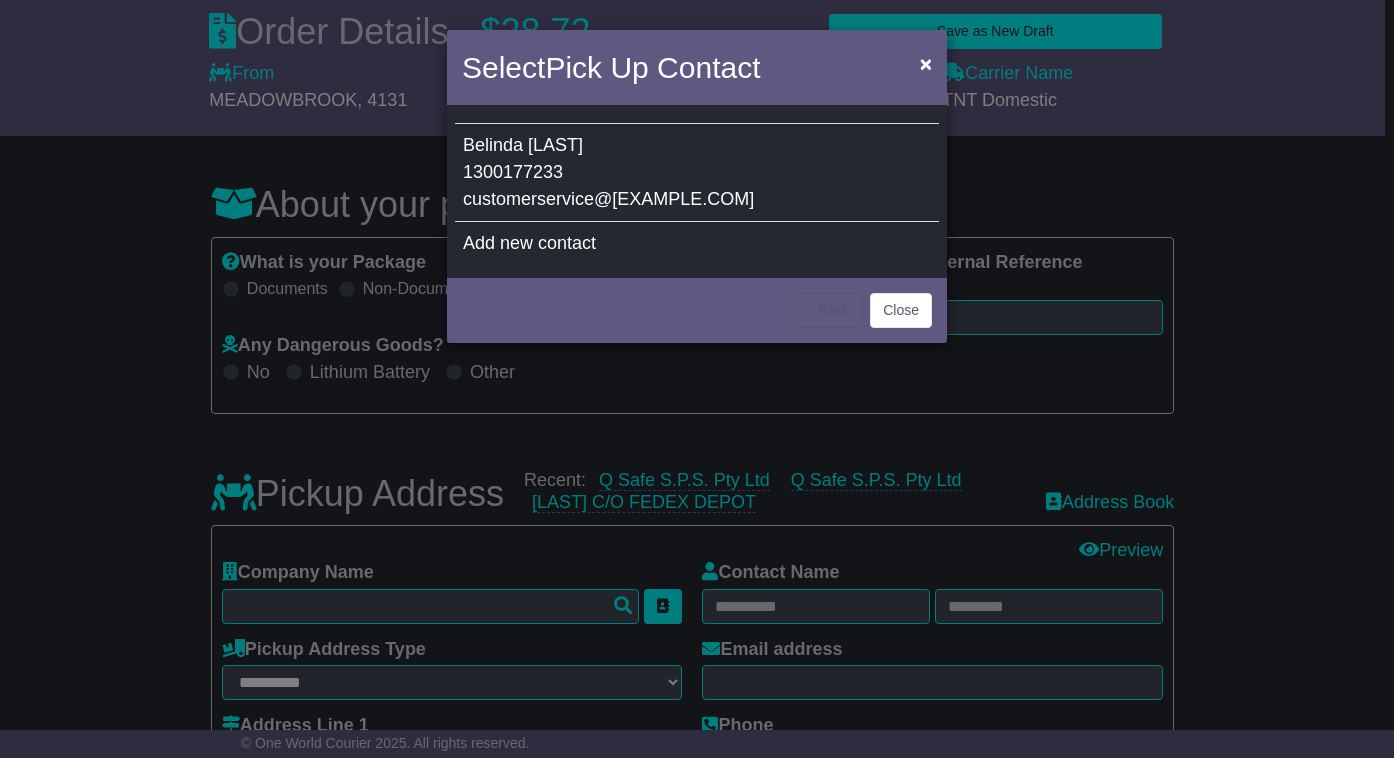 click on "customerservice@[EXAMPLE.COM]" at bounding box center [608, 199] 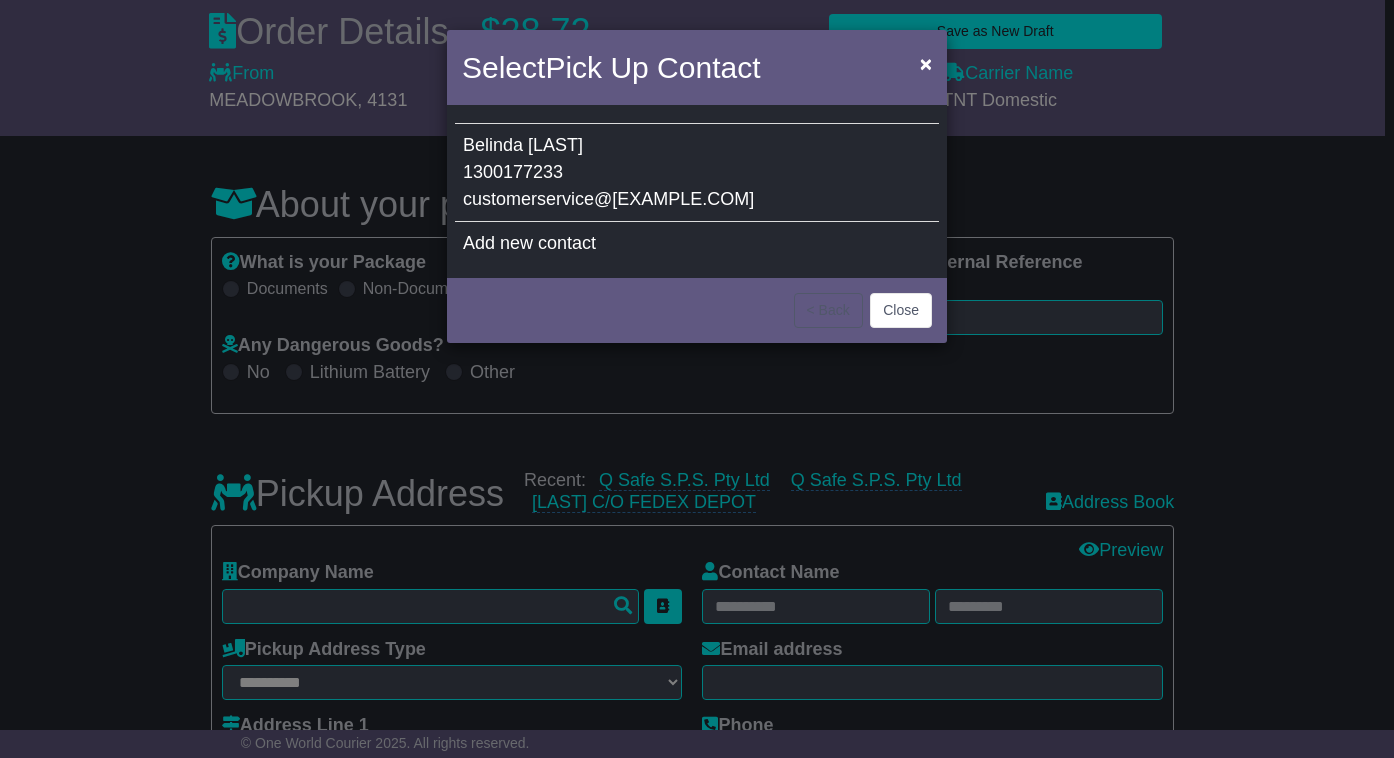 type on "**********" 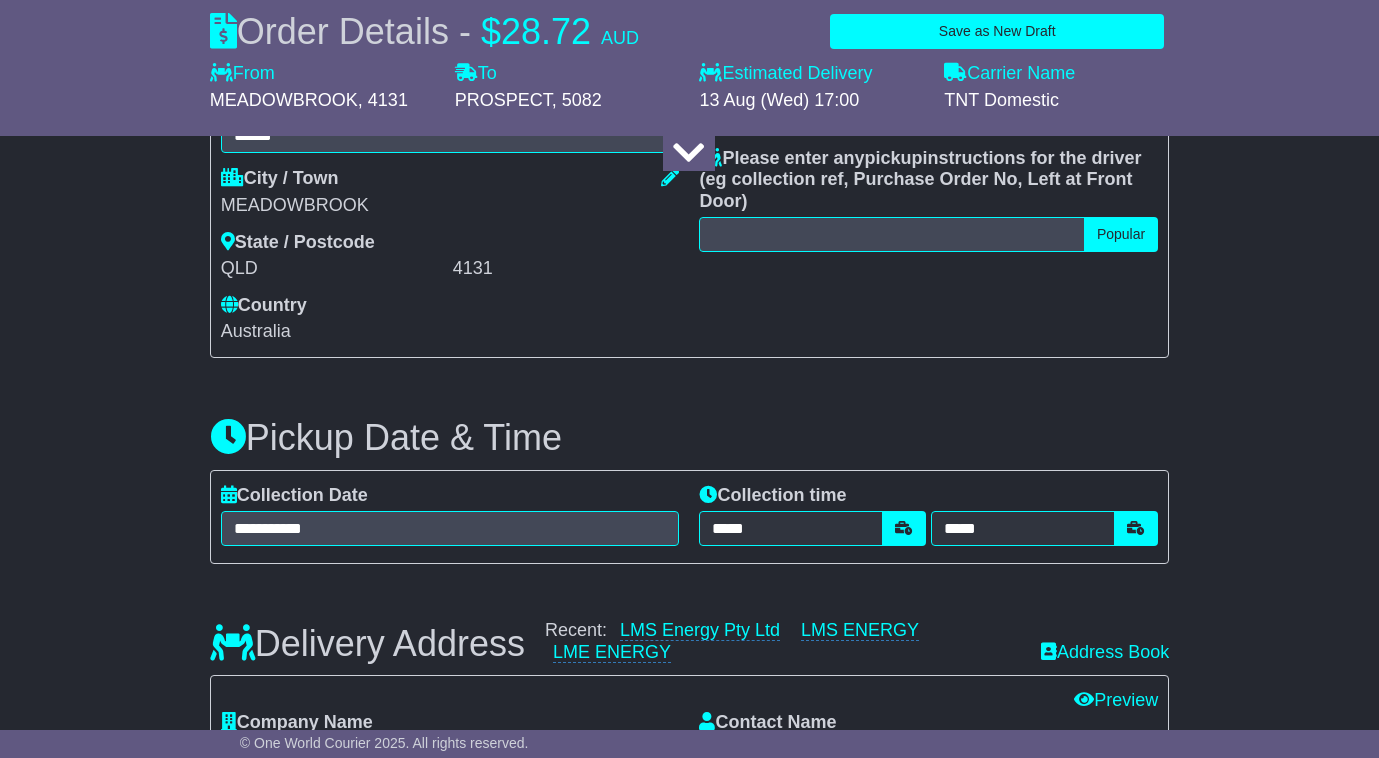 scroll, scrollTop: 1200, scrollLeft: 0, axis: vertical 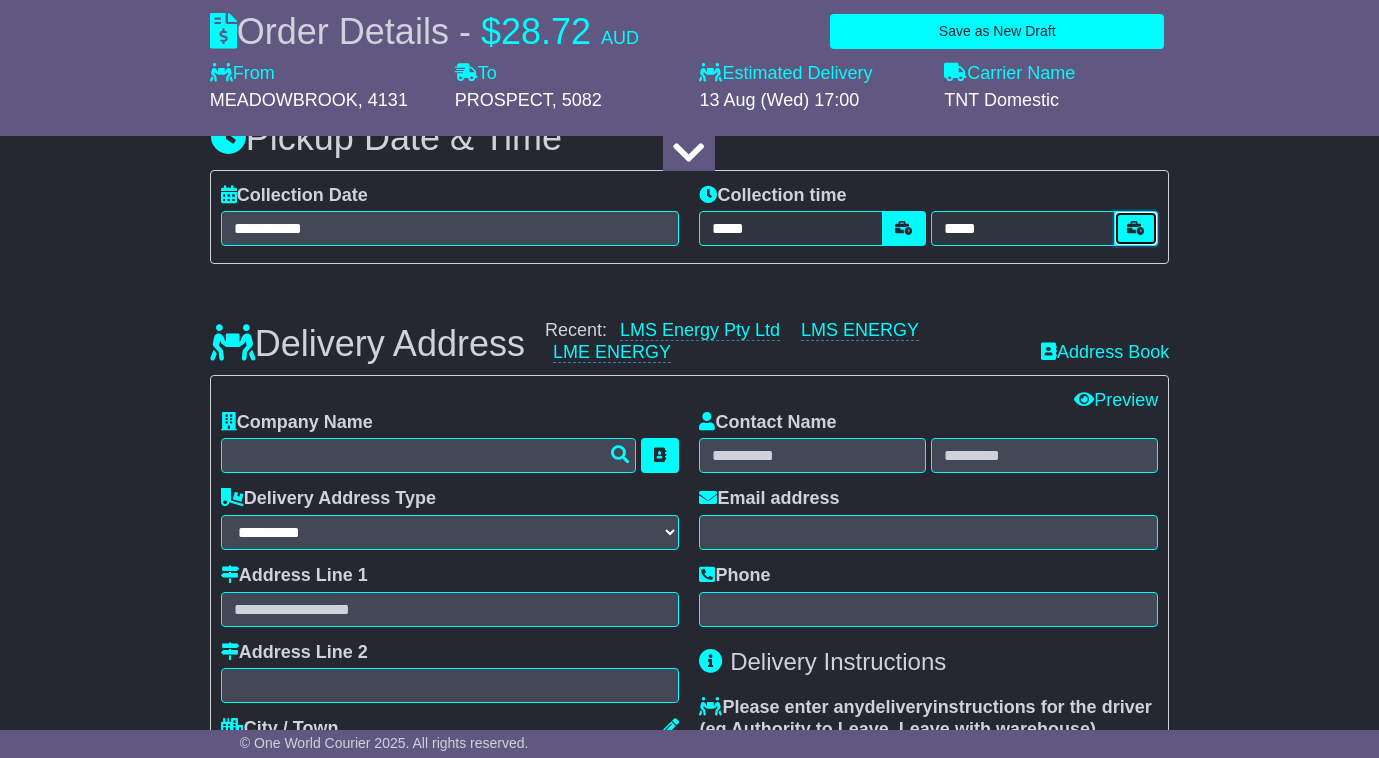 click at bounding box center [1136, 228] 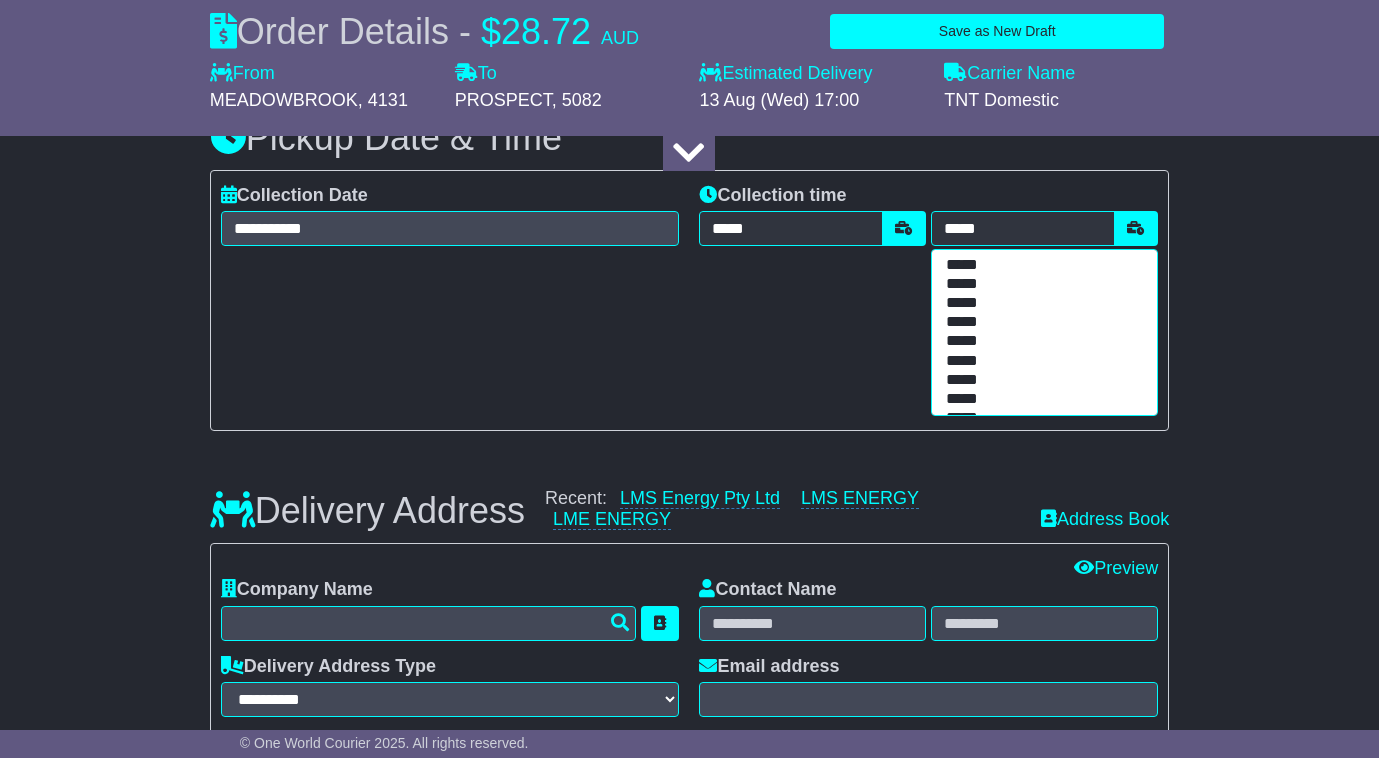 scroll, scrollTop: 144, scrollLeft: 0, axis: vertical 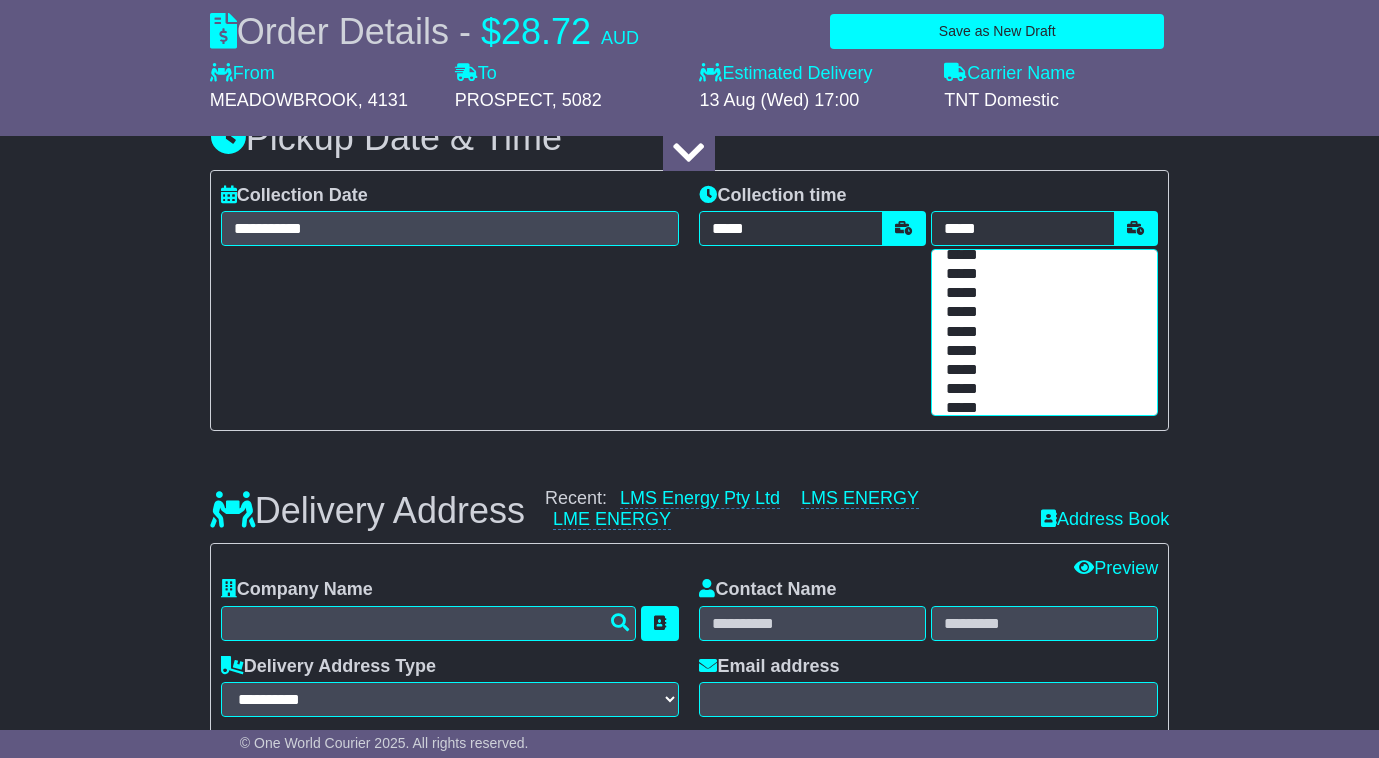 click on "*****" at bounding box center (1040, 408) 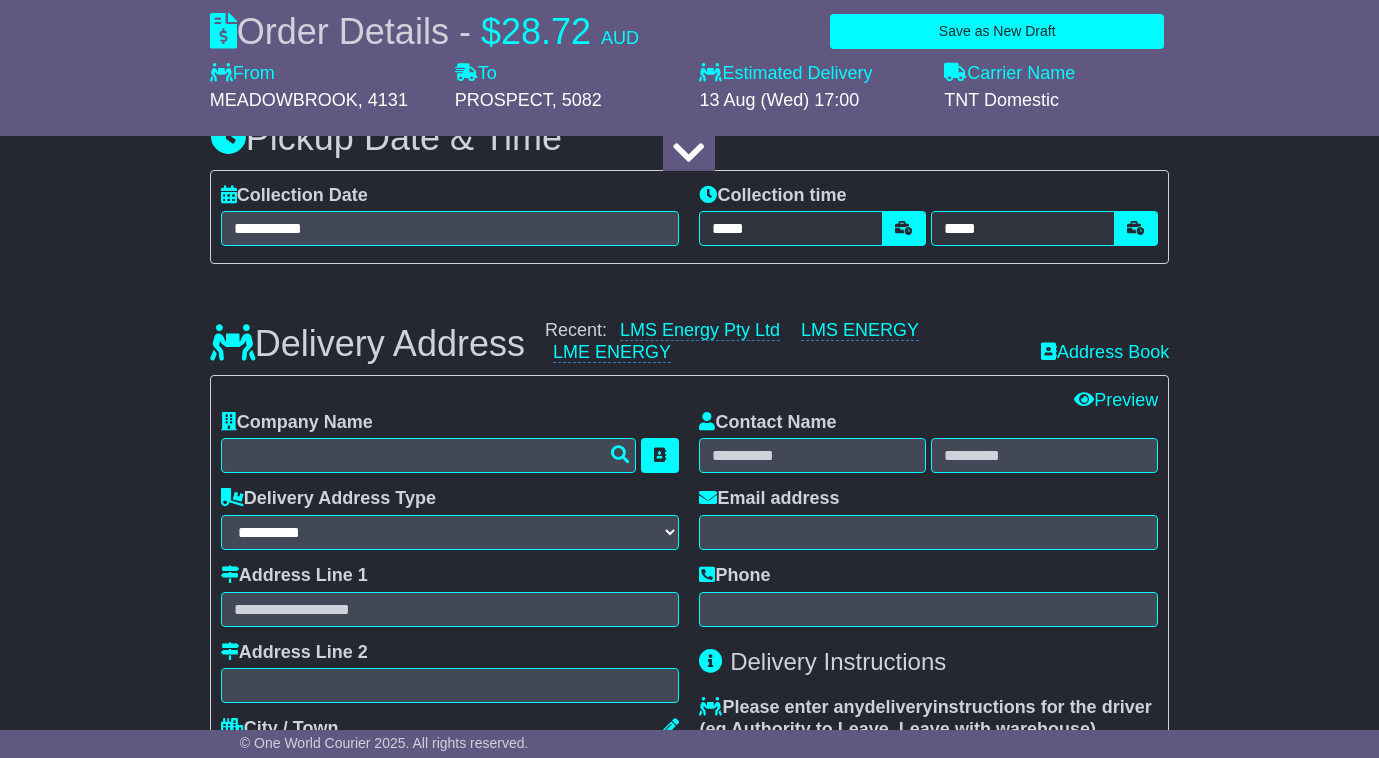 scroll, scrollTop: 0, scrollLeft: 0, axis: both 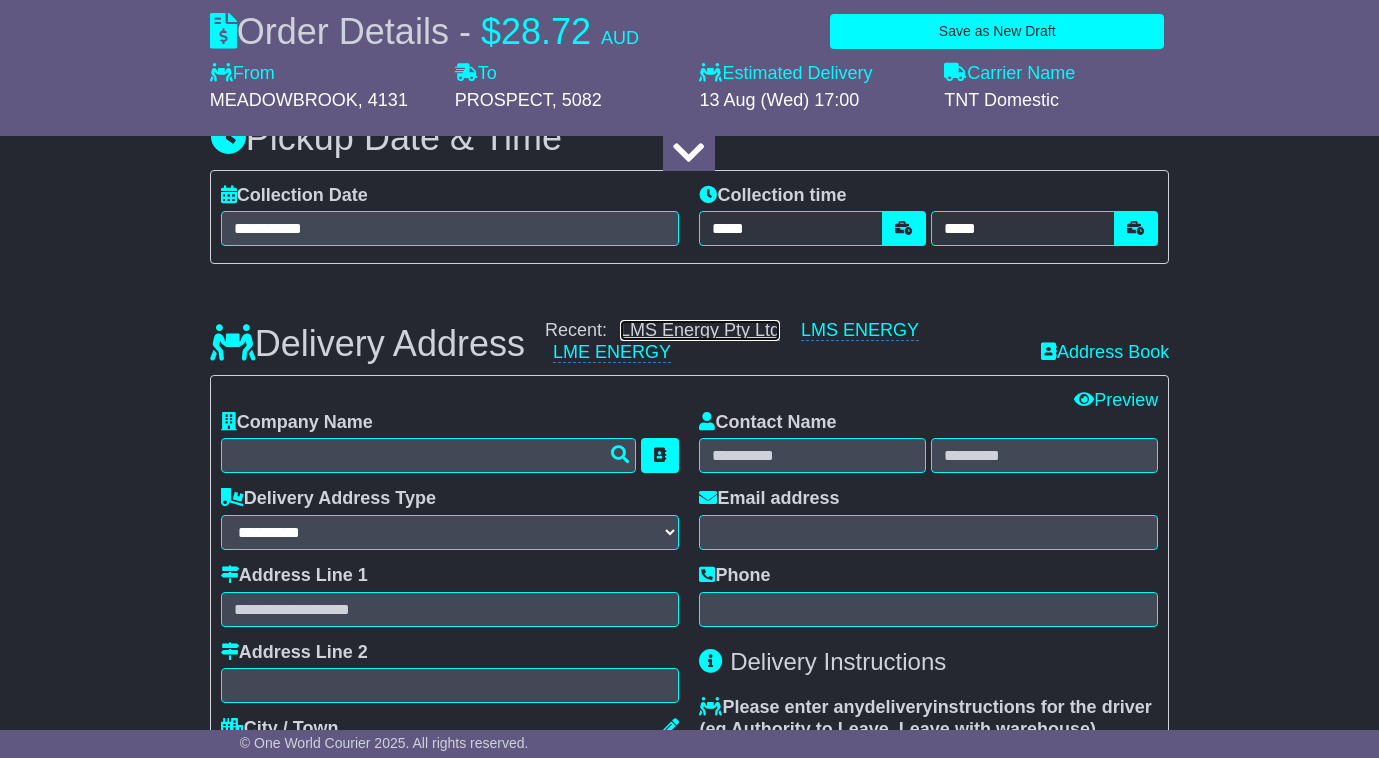 click on "LMS Energy Pty Ltd" at bounding box center (700, 330) 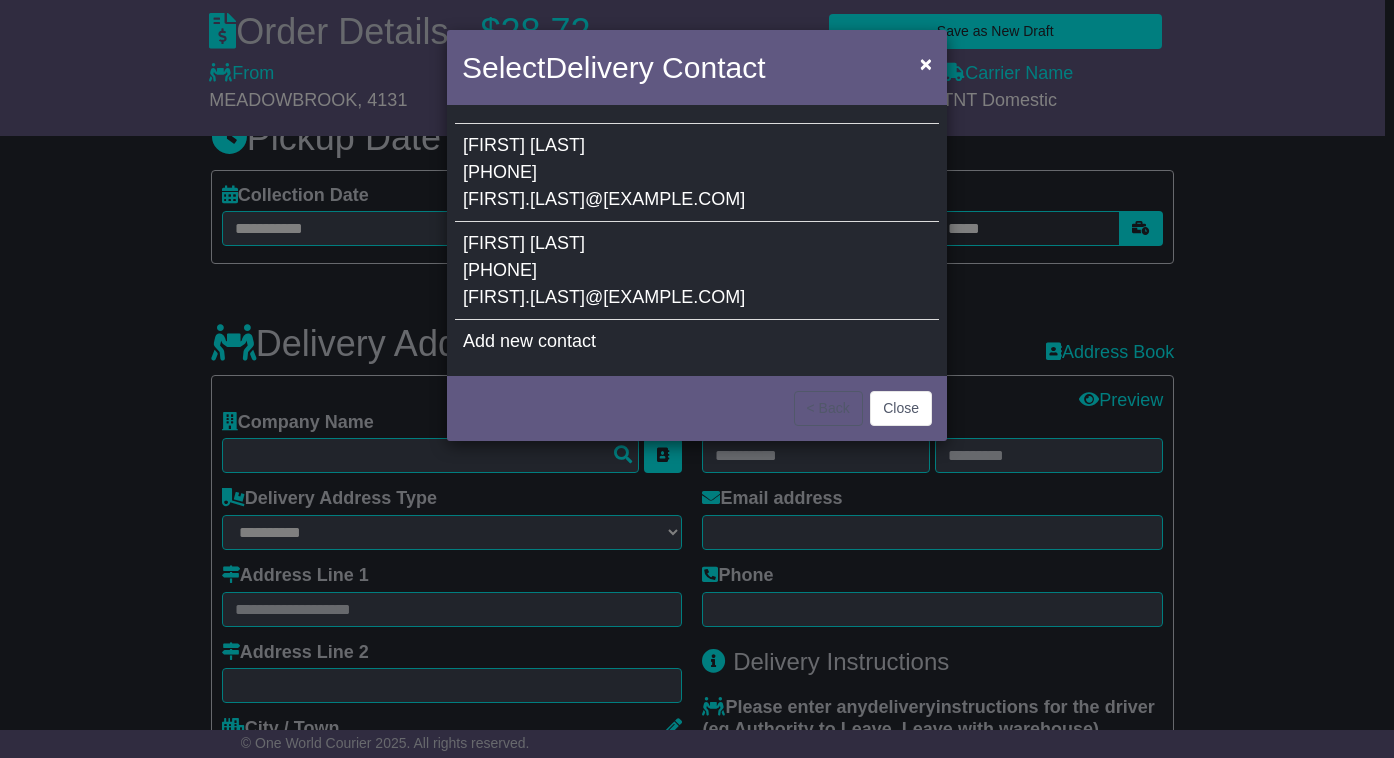 click on "[LAST]" at bounding box center [557, 243] 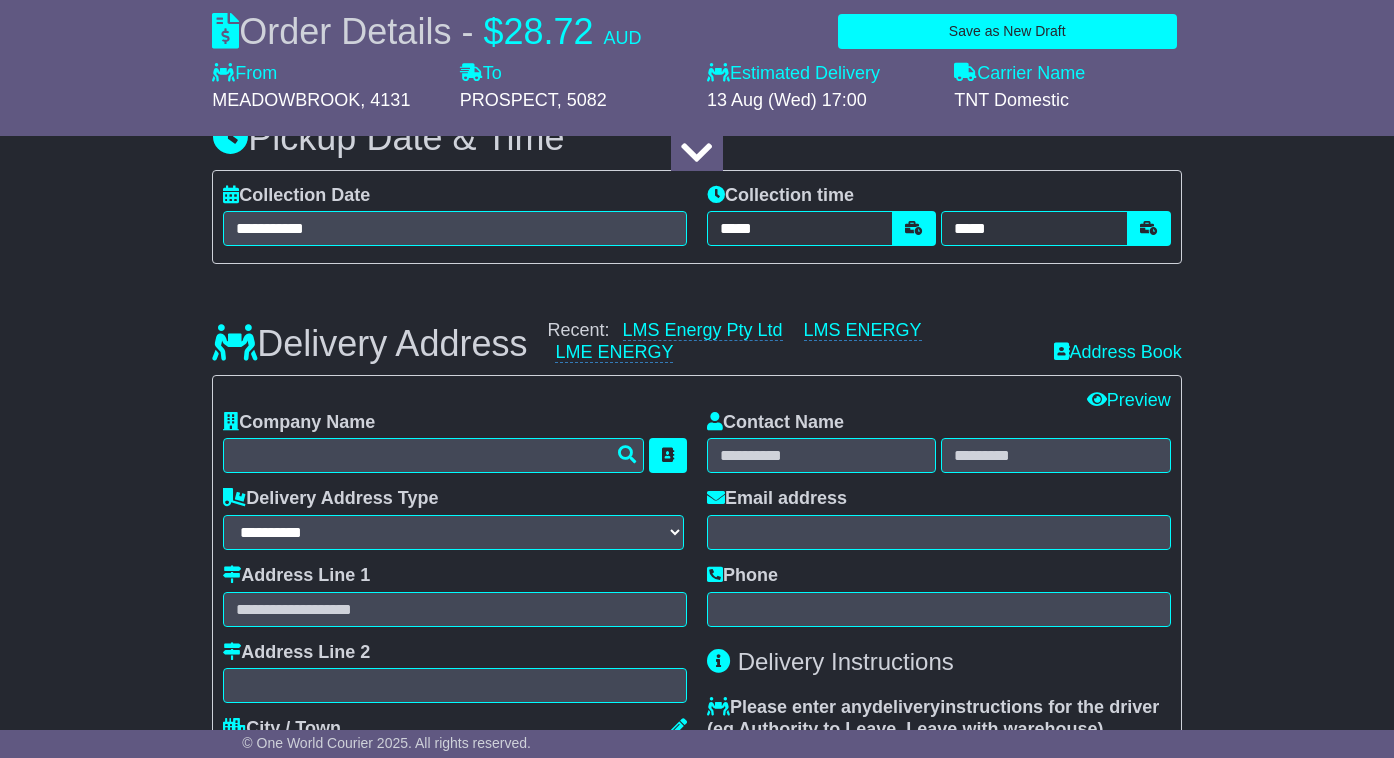 type on "**********" 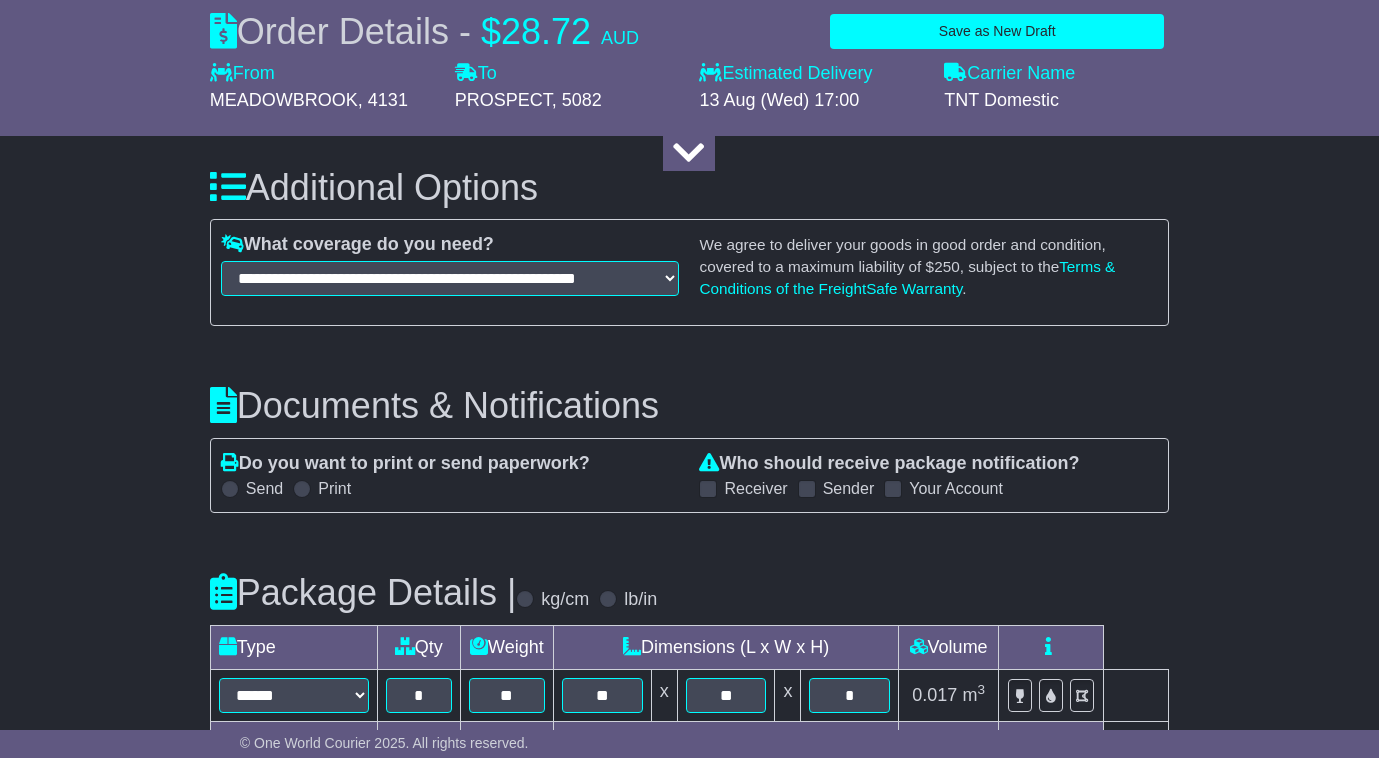 scroll, scrollTop: 2411, scrollLeft: 0, axis: vertical 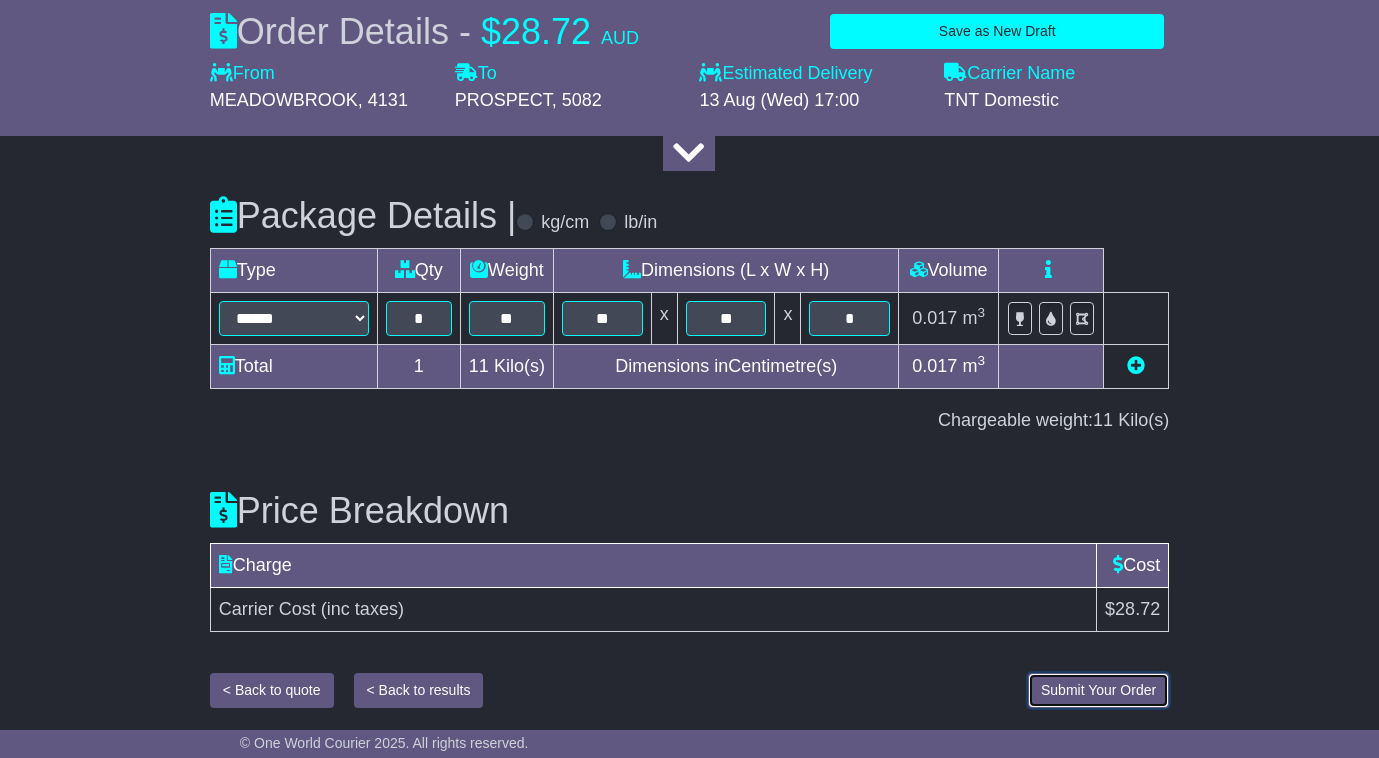 click on "Submit Your Order" at bounding box center (1098, 690) 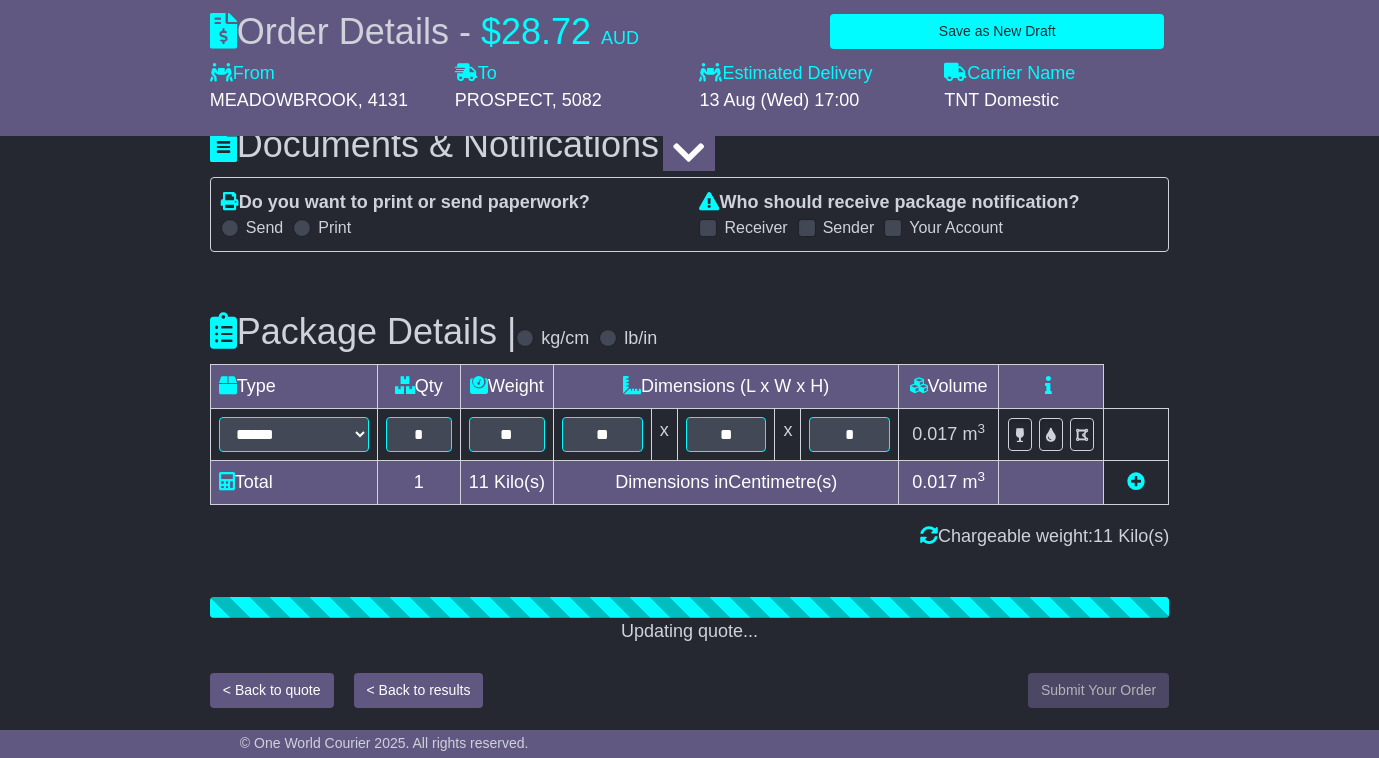 scroll, scrollTop: 2411, scrollLeft: 0, axis: vertical 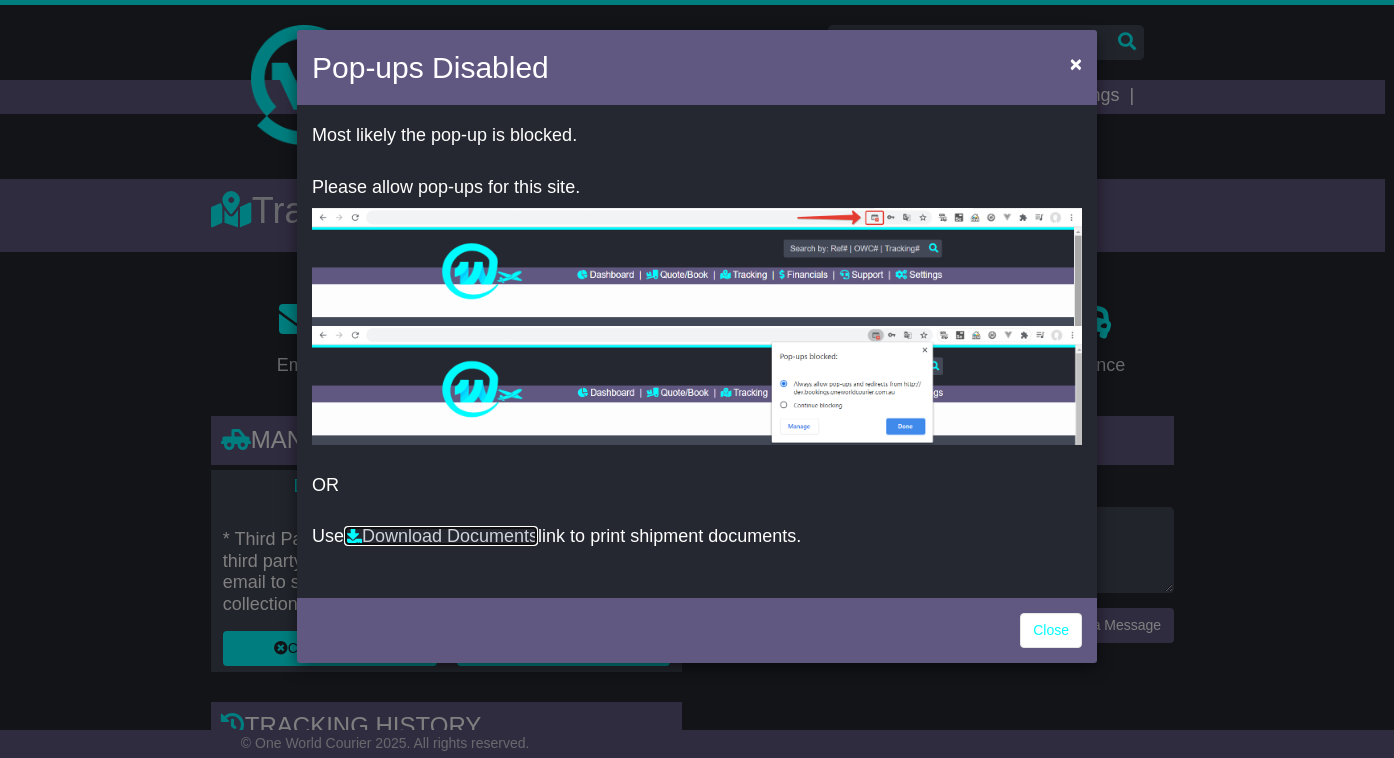 click on "Download Documents" at bounding box center [441, 536] 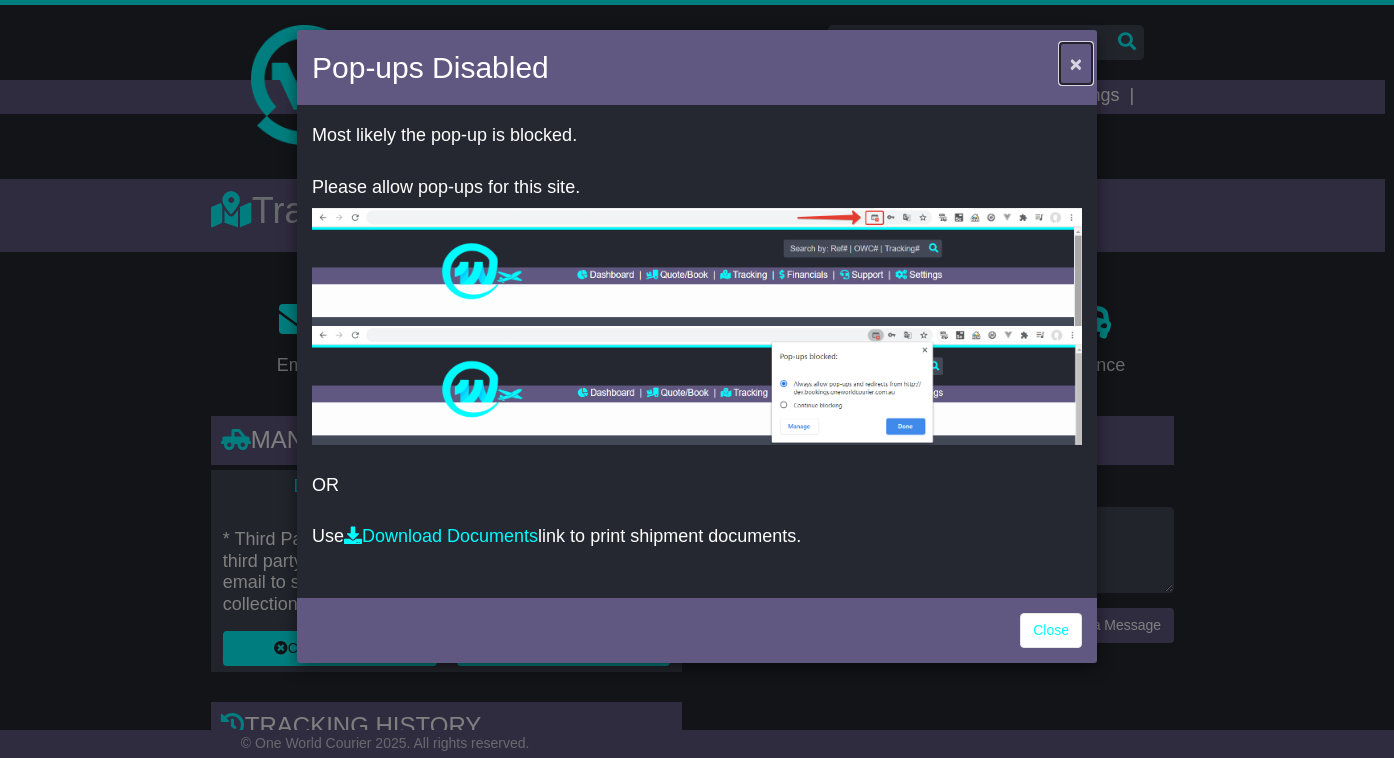 click on "×" at bounding box center [1076, 63] 